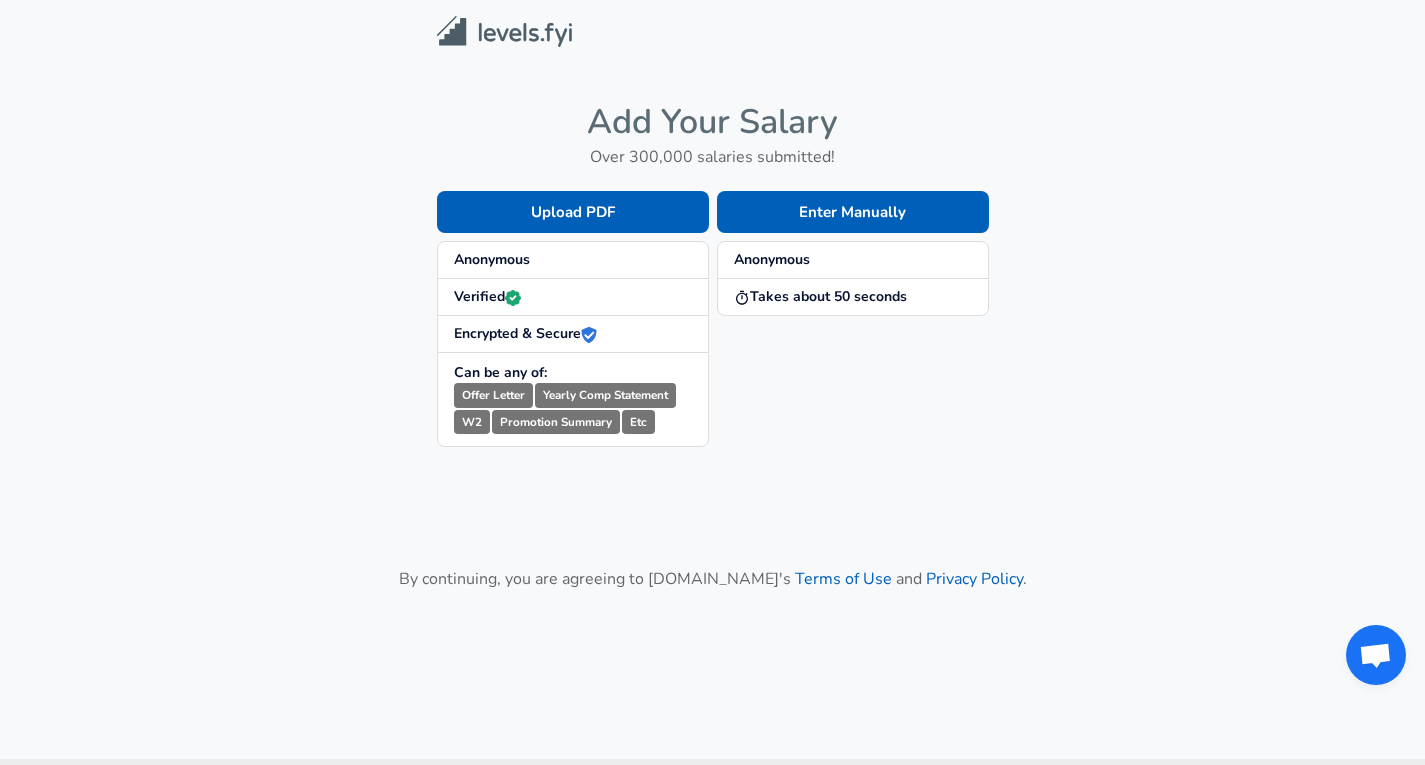 scroll, scrollTop: 0, scrollLeft: 0, axis: both 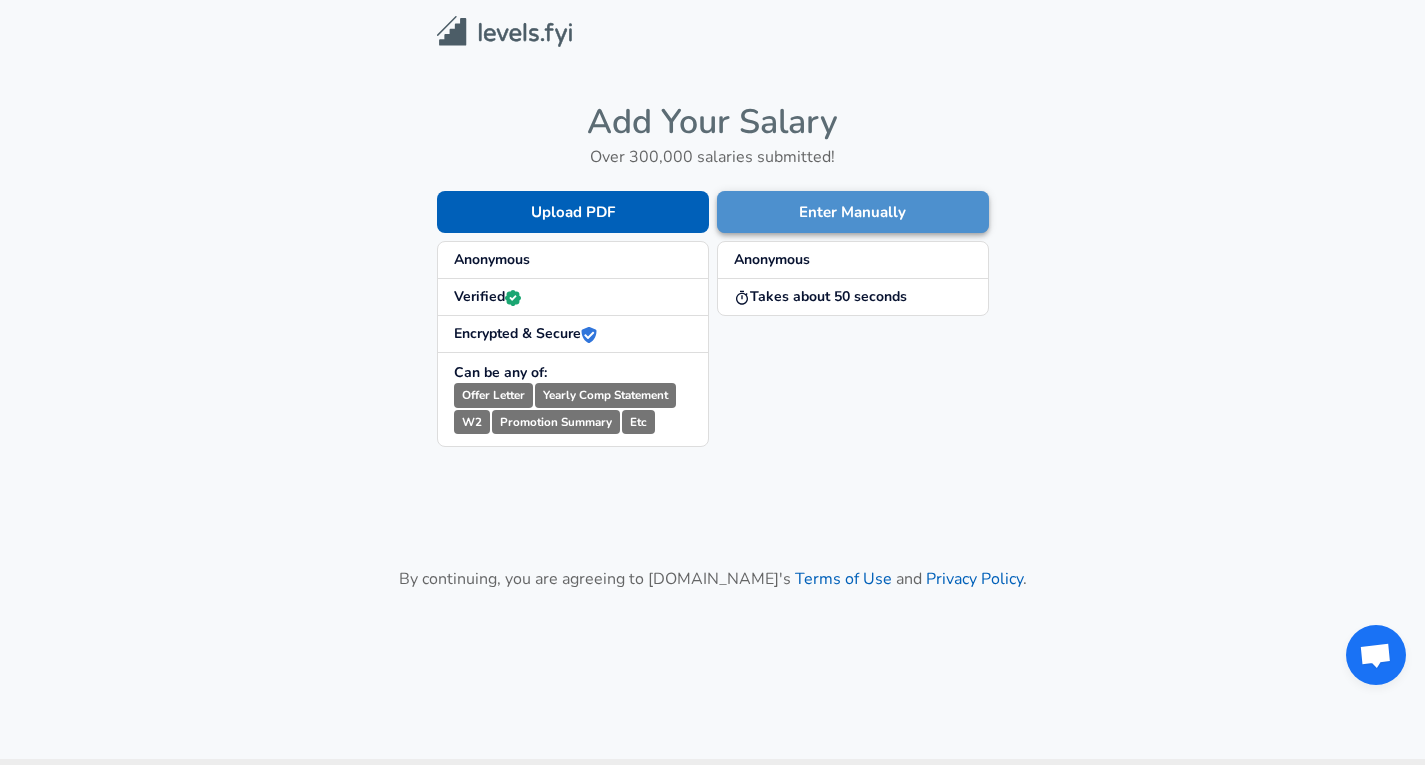 click on "Enter Manually" at bounding box center [853, 212] 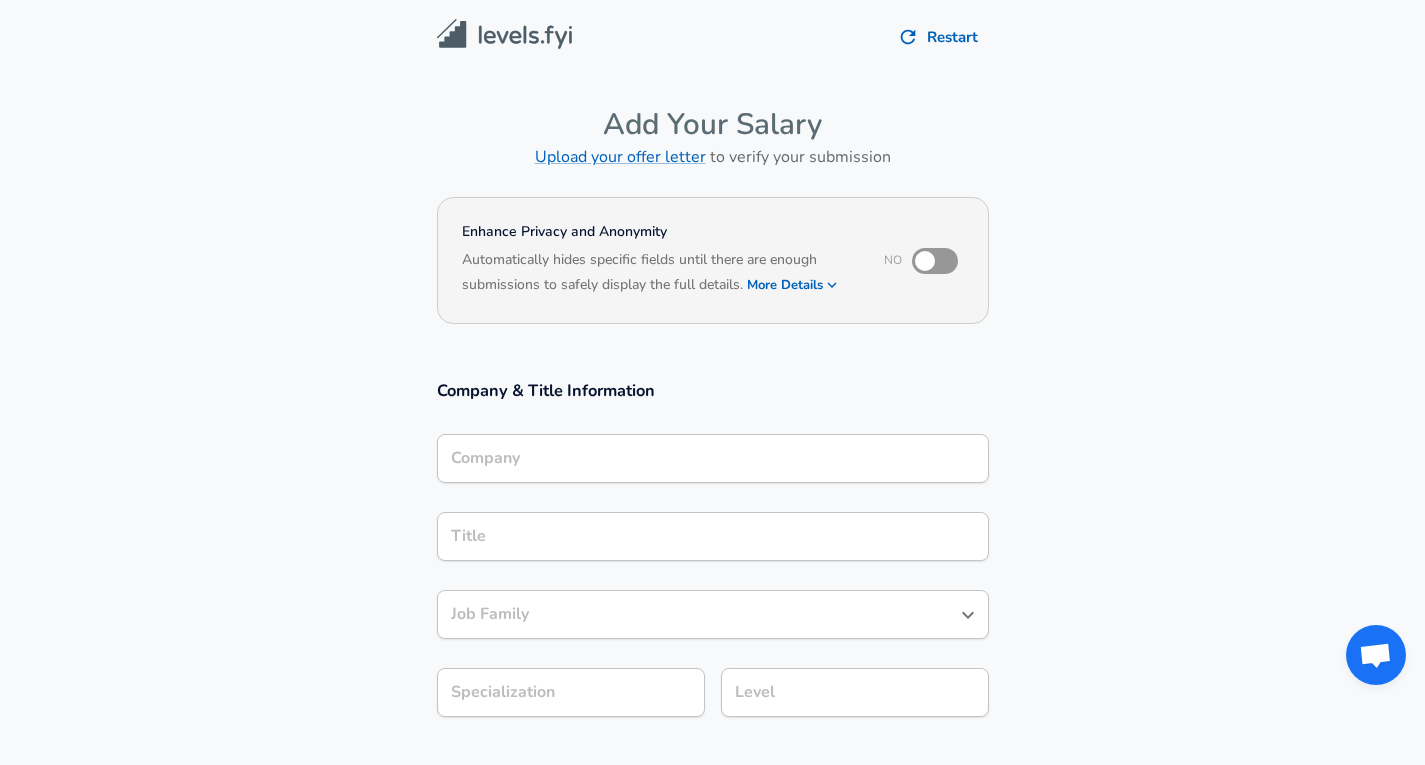 click at bounding box center [925, 261] 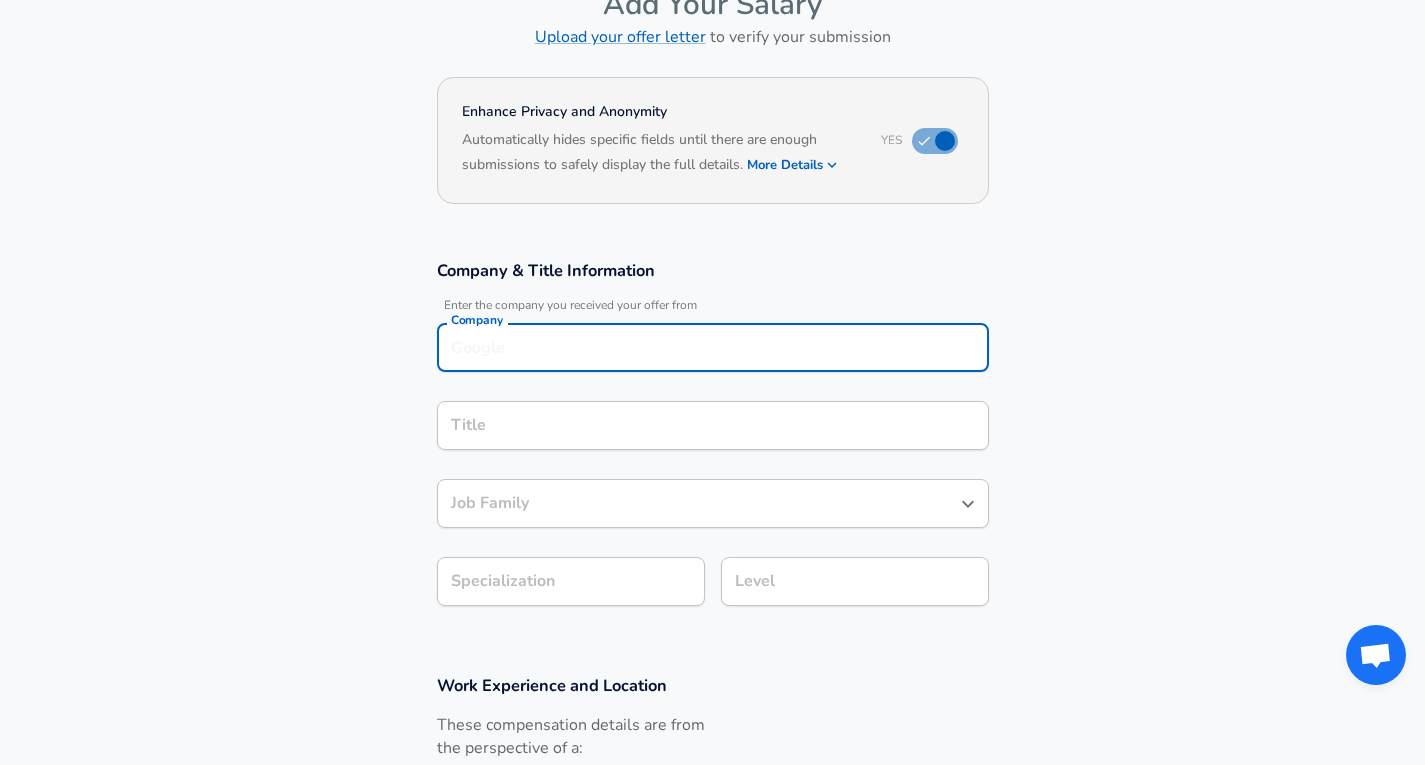 scroll, scrollTop: 140, scrollLeft: 0, axis: vertical 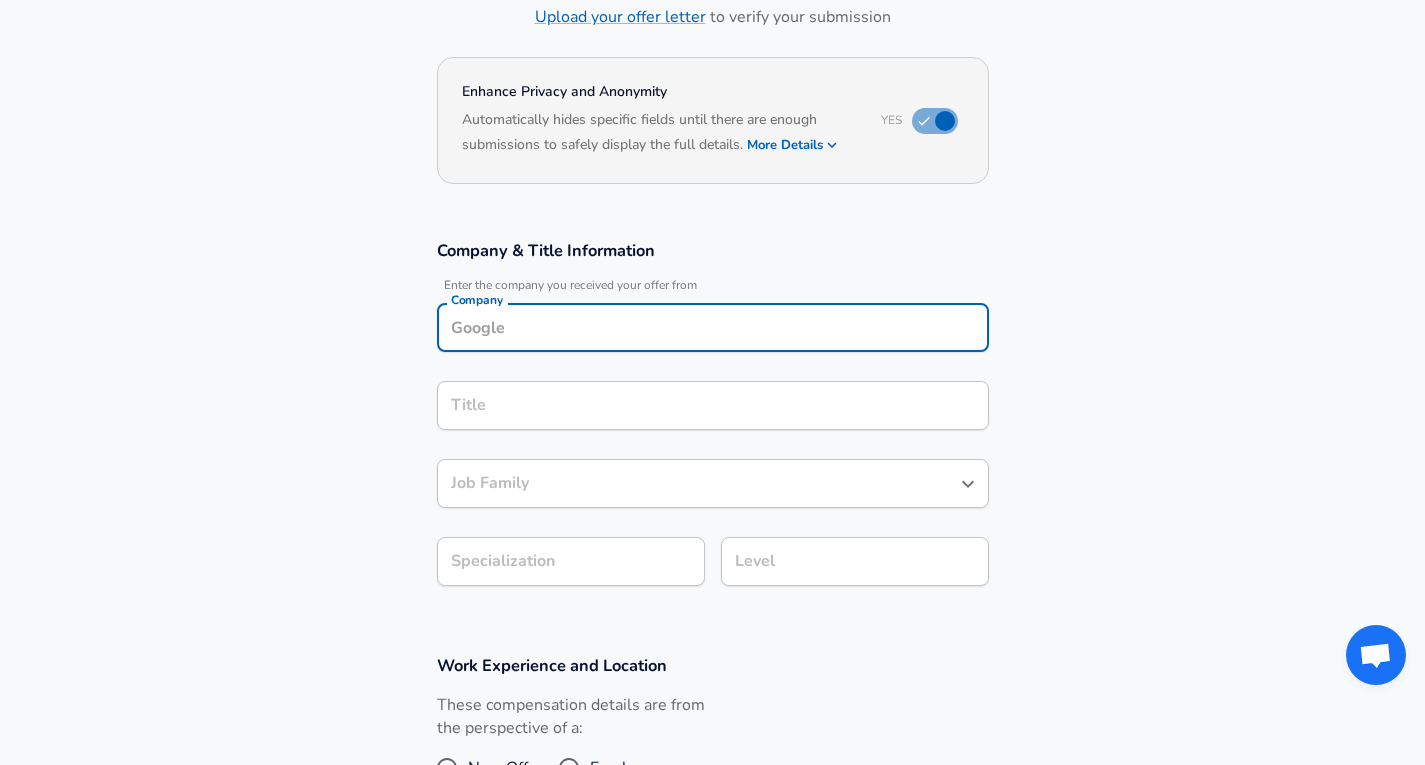 click on "Company" at bounding box center (713, 327) 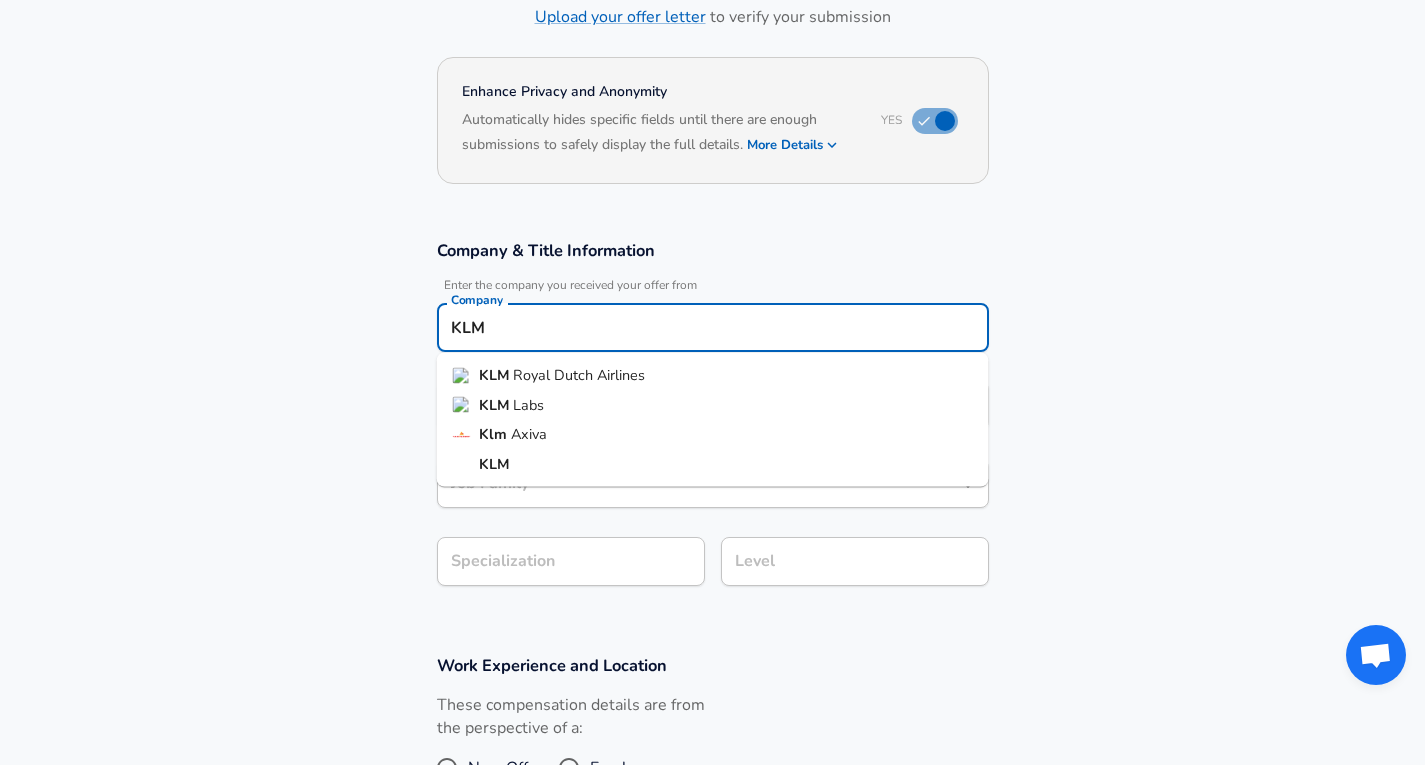 click on "KLM    Royal Dutch Airlines" at bounding box center [713, 376] 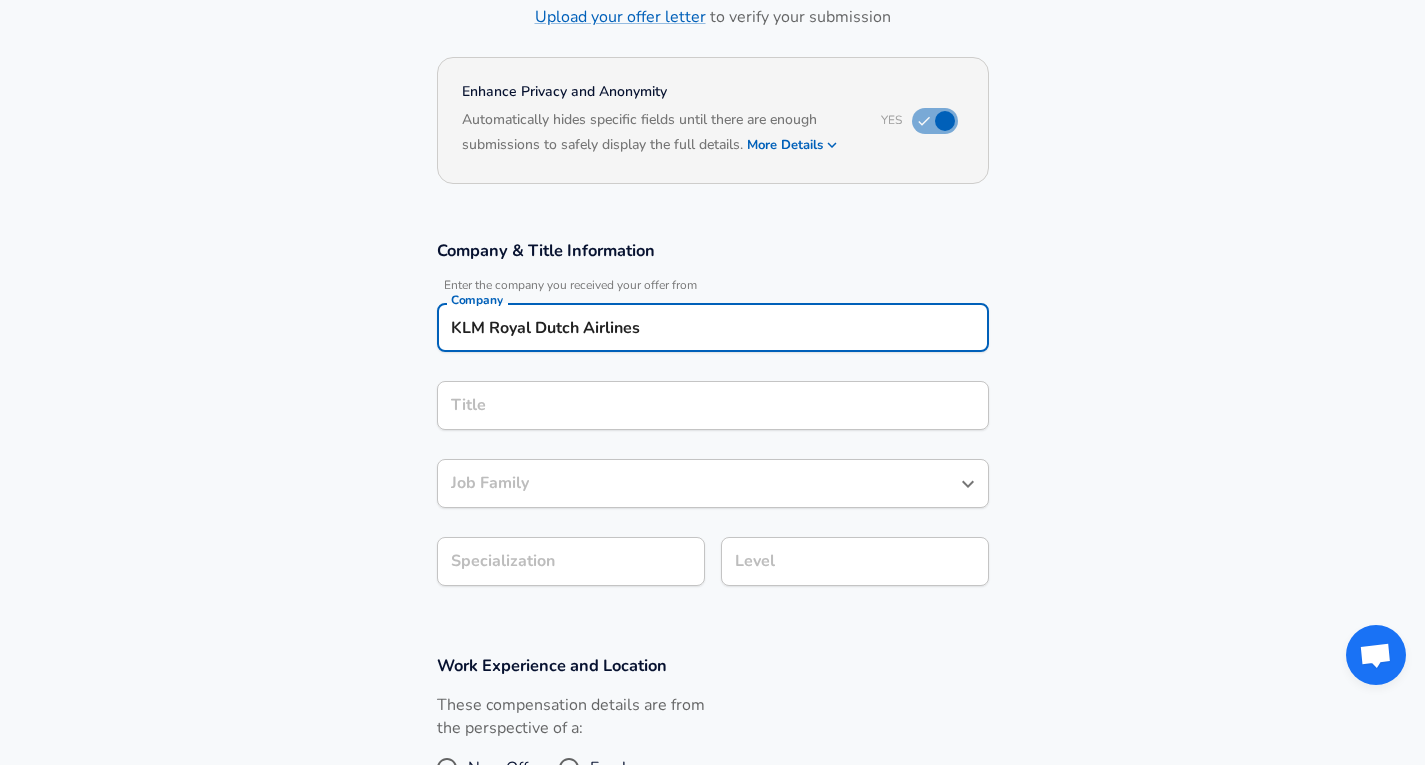 type on "KLM Royal Dutch Airlines" 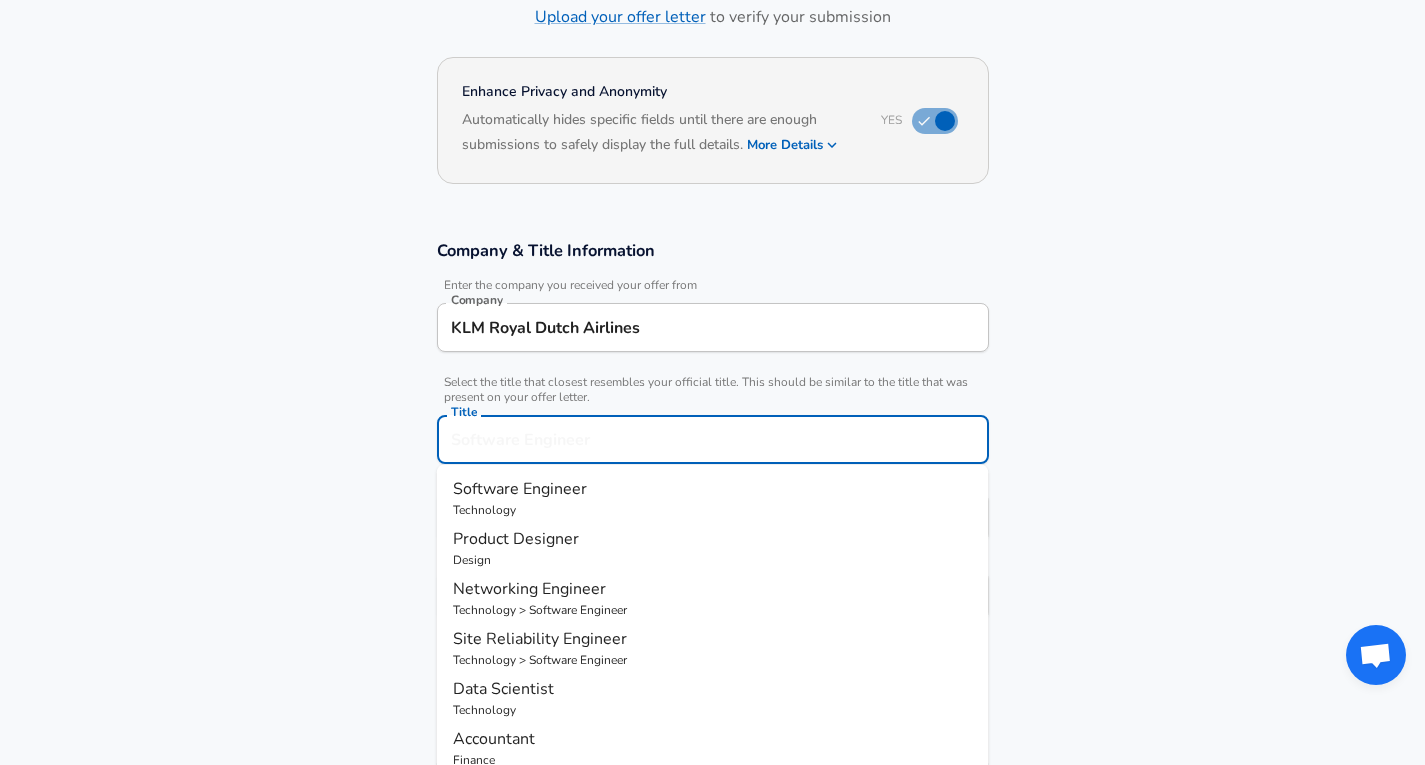scroll, scrollTop: 180, scrollLeft: 0, axis: vertical 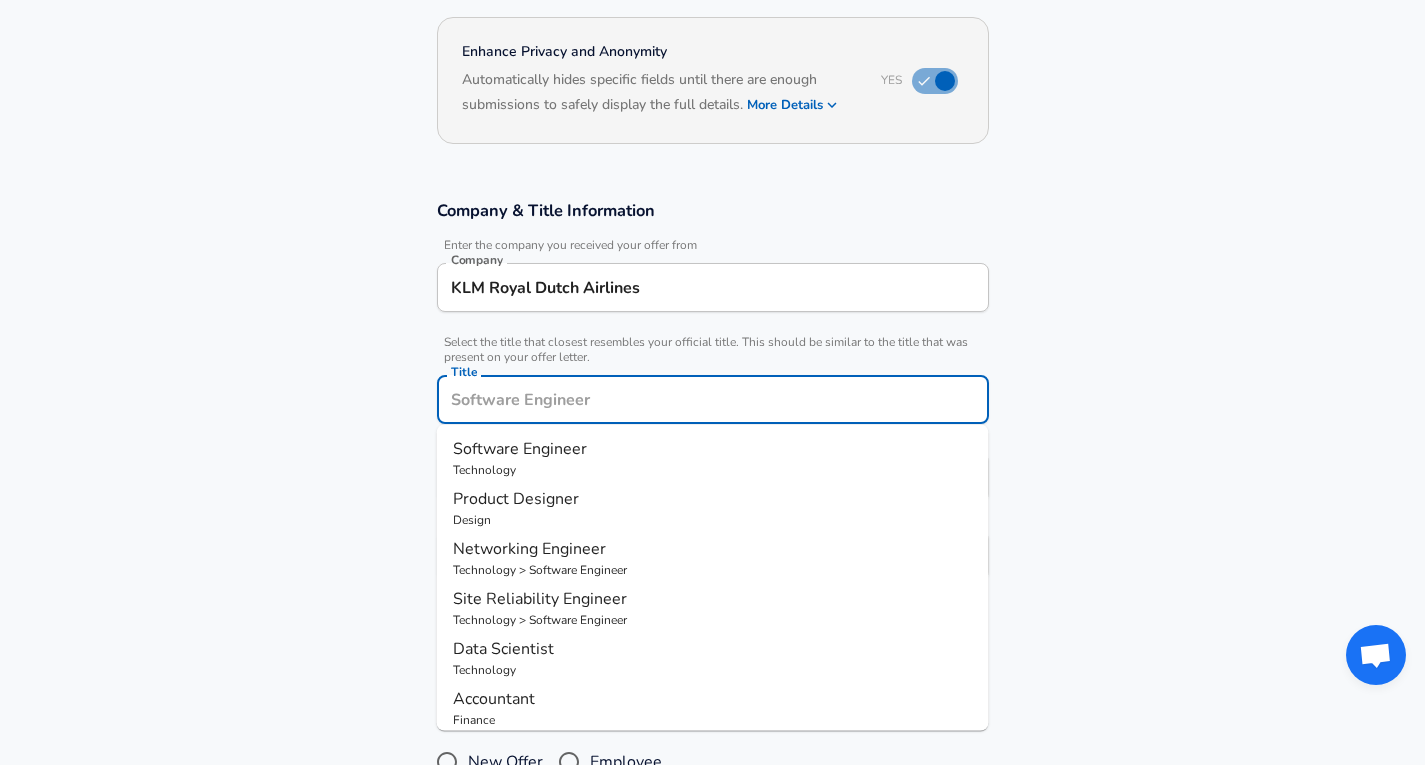 click on "Software Engineer" at bounding box center [713, 449] 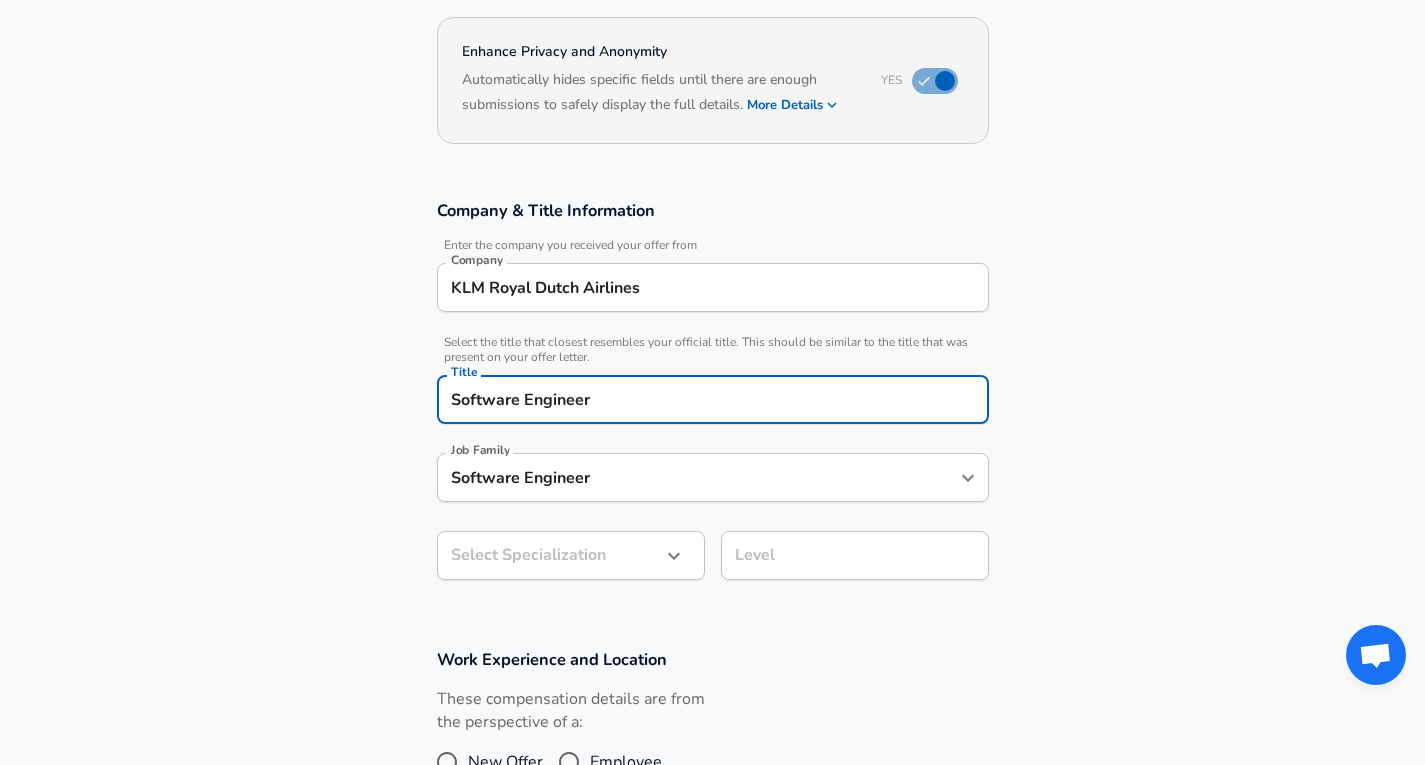 click on "Software Engineer" at bounding box center (698, 477) 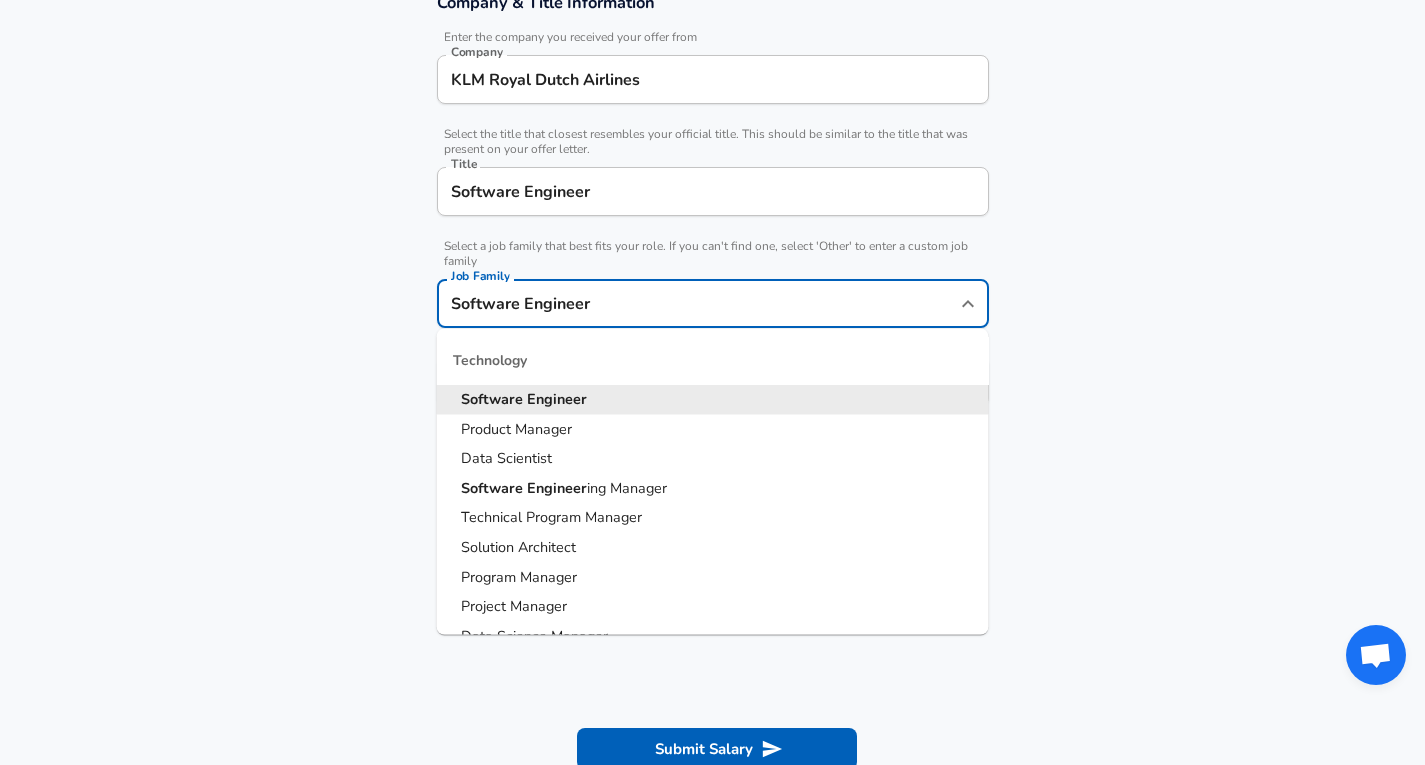scroll, scrollTop: 389, scrollLeft: 0, axis: vertical 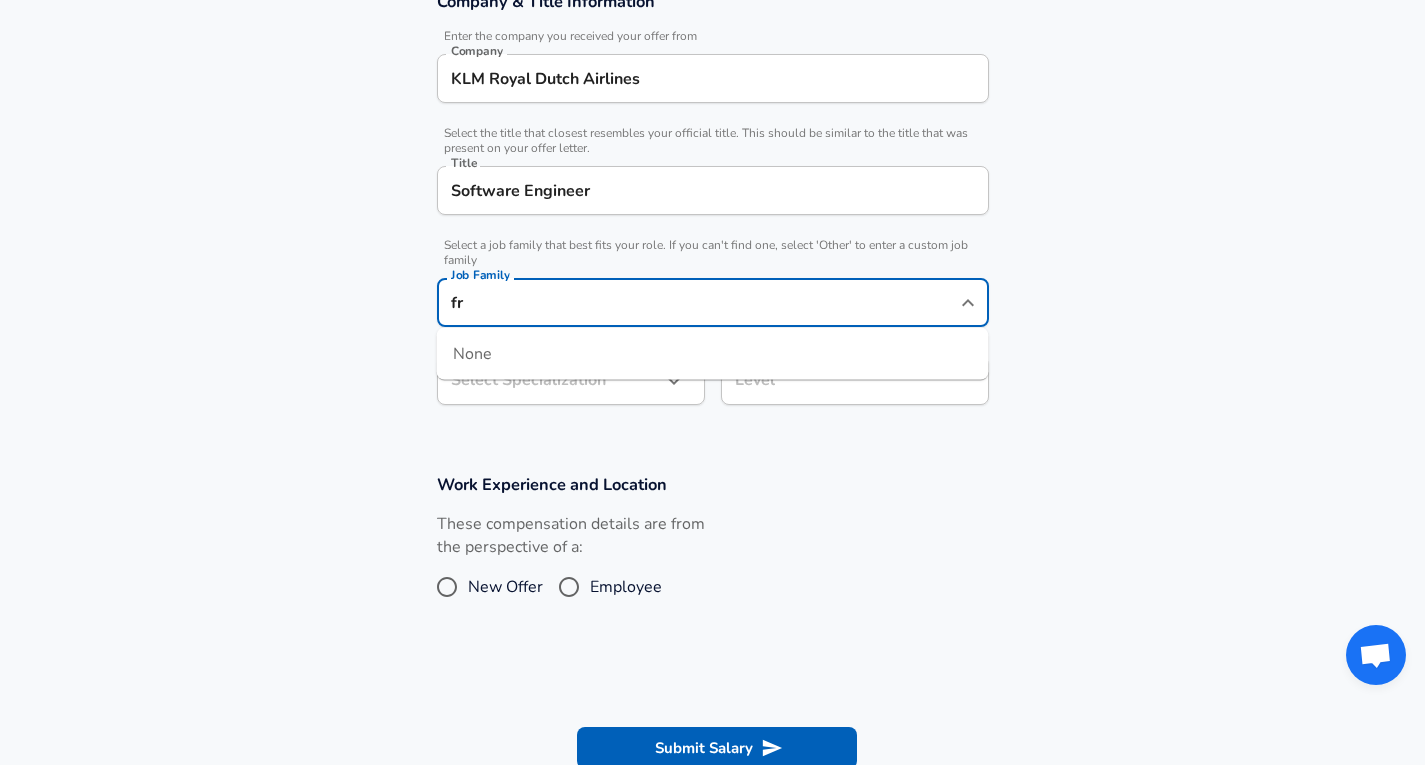 type on "f" 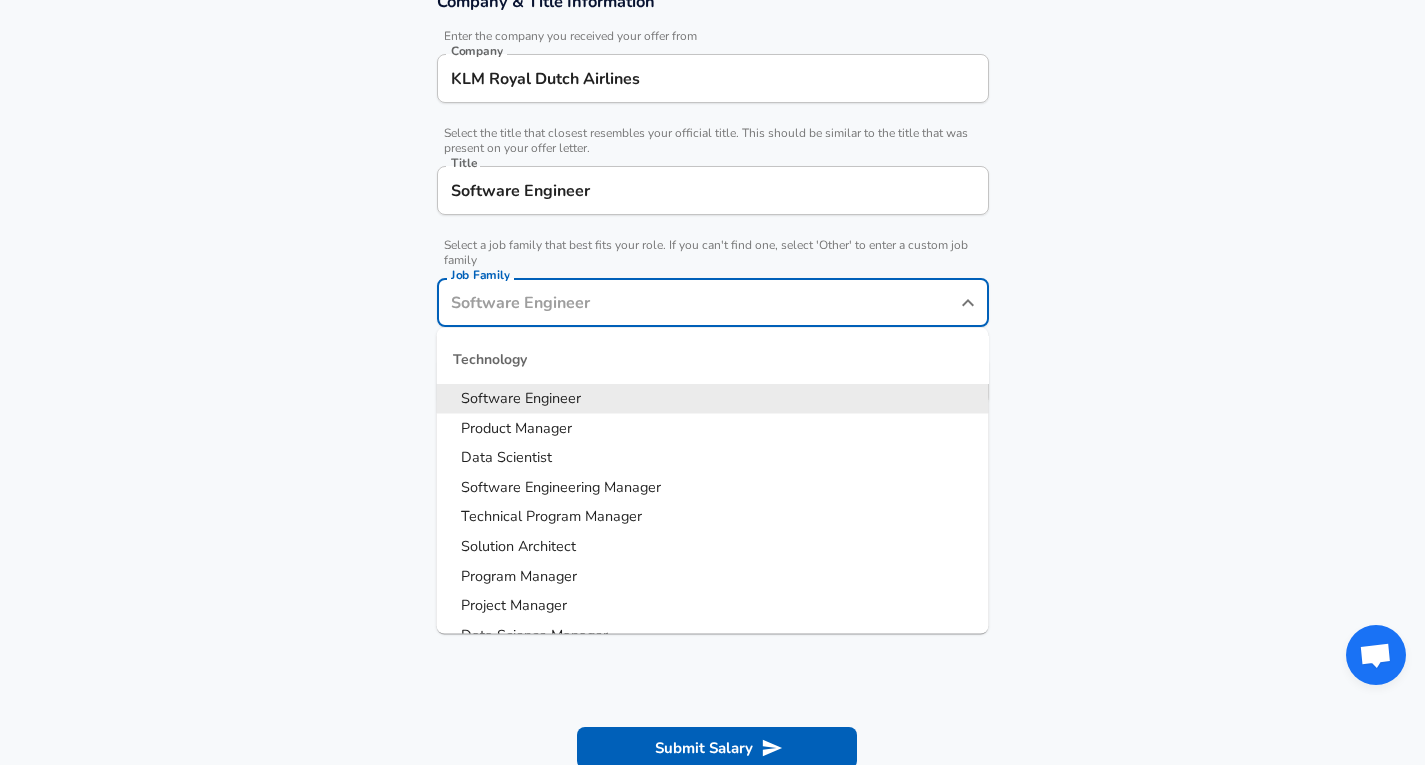 click on "Software Engineer" at bounding box center [713, 399] 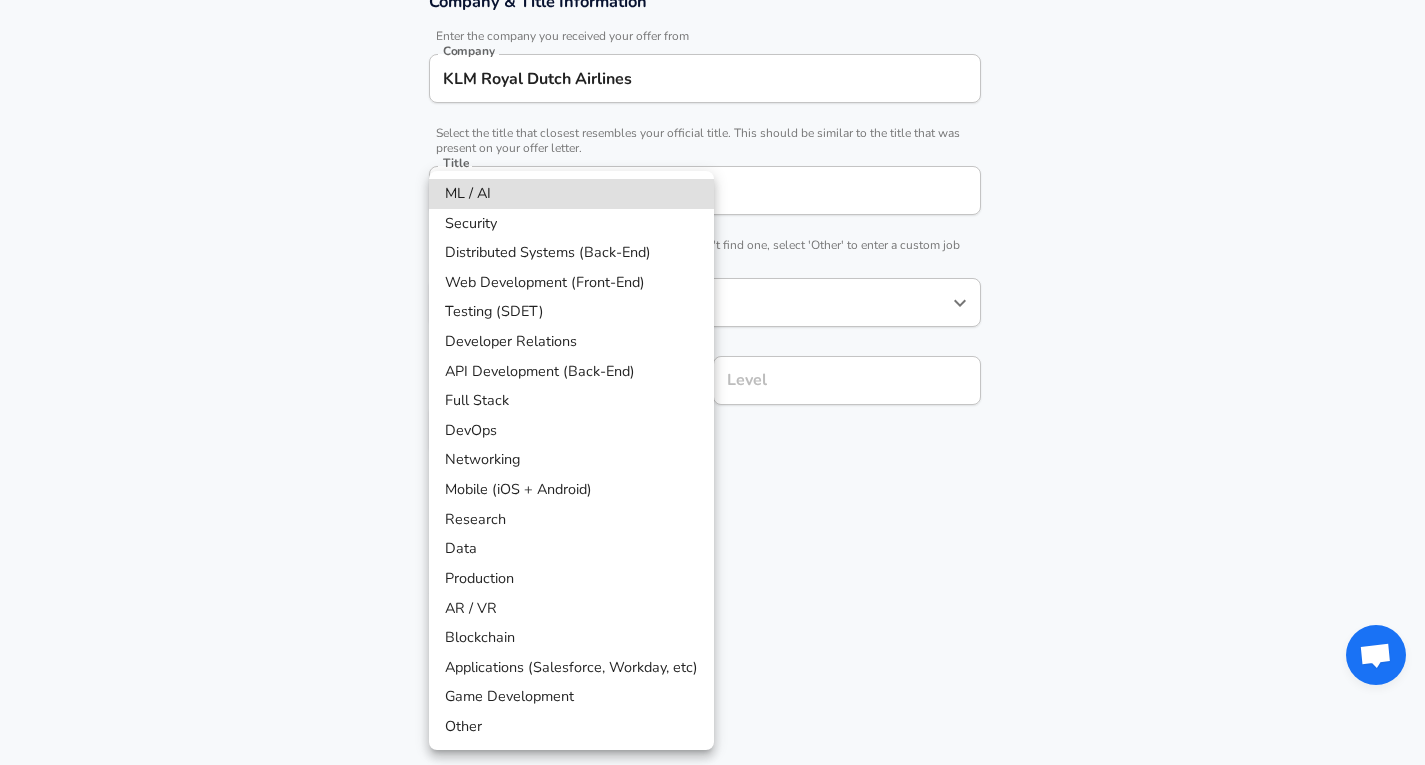 scroll, scrollTop: 449, scrollLeft: 0, axis: vertical 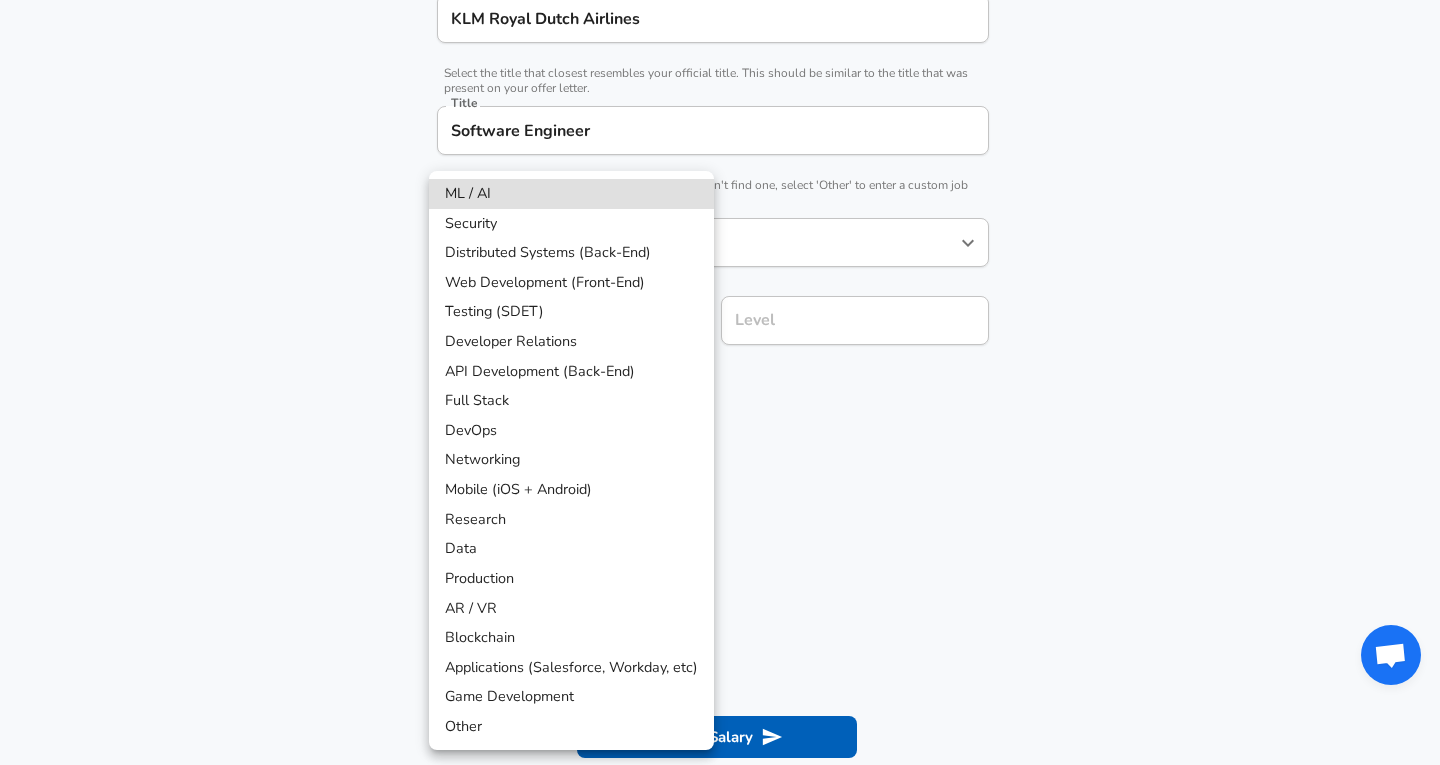 click on "We value your privacy We use cookies to enhance your browsing experience, serve personalized ads or content, and analyze our traffic. By clicking "Accept All", you consent to our use of cookies. Customize    Accept All   Customize Consent Preferences   We use cookies to help you navigate efficiently and perform certain functions. You will find detailed information about all cookies under each consent category below. The cookies that are categorized as "Necessary" are stored on your browser as they are essential for enabling the basic functionalities of the site. ...  Show more Necessary Always Active Necessary cookies are required to enable the basic features of this site, such as providing secure log-in or adjusting your consent preferences. These cookies do not store any personally identifiable data. Cookie _GRECAPTCHA Duration 5 months 27 days Description Google Recaptcha service sets this cookie to identify bots to protect the website against malicious spam attacks. Cookie __stripe_mid Duration 1 year MR" at bounding box center (720, -67) 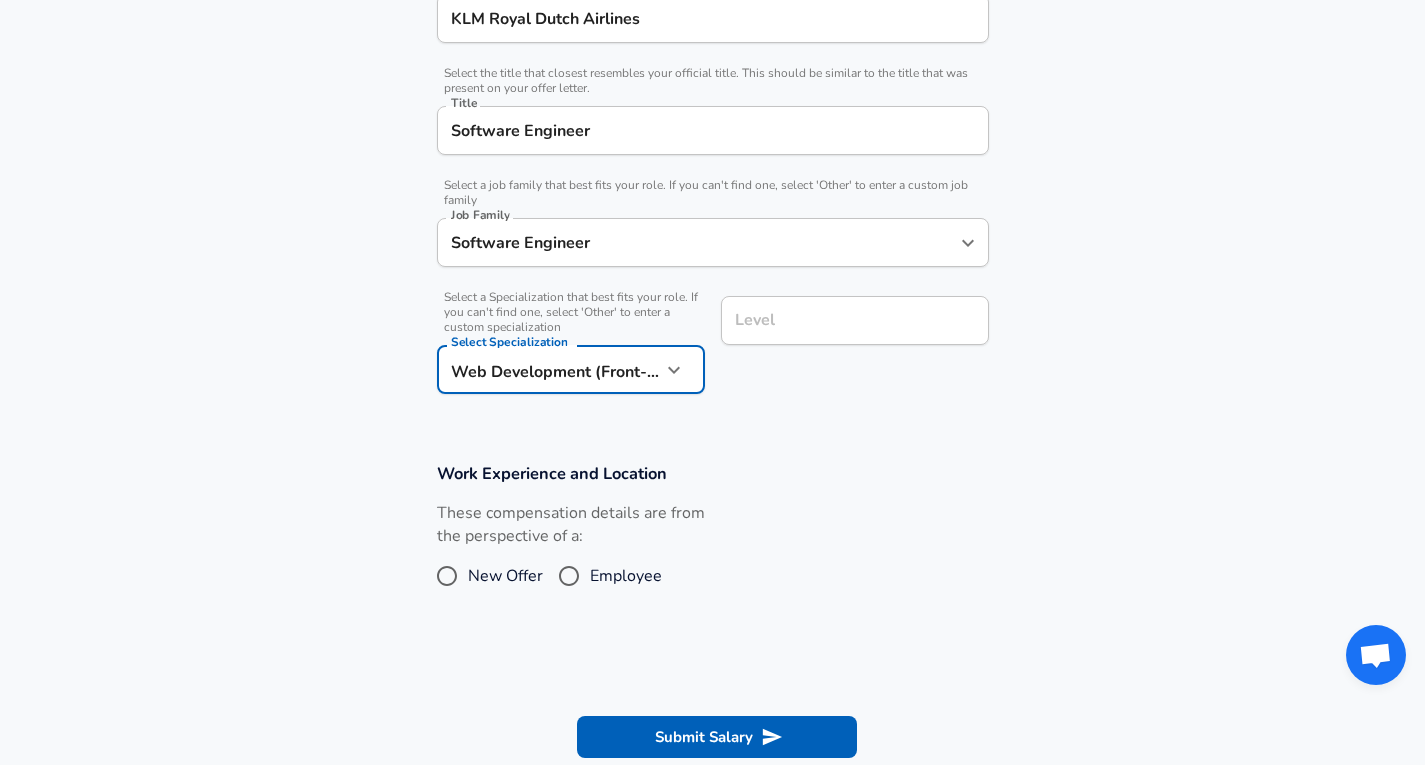 click on "Level" at bounding box center [855, 320] 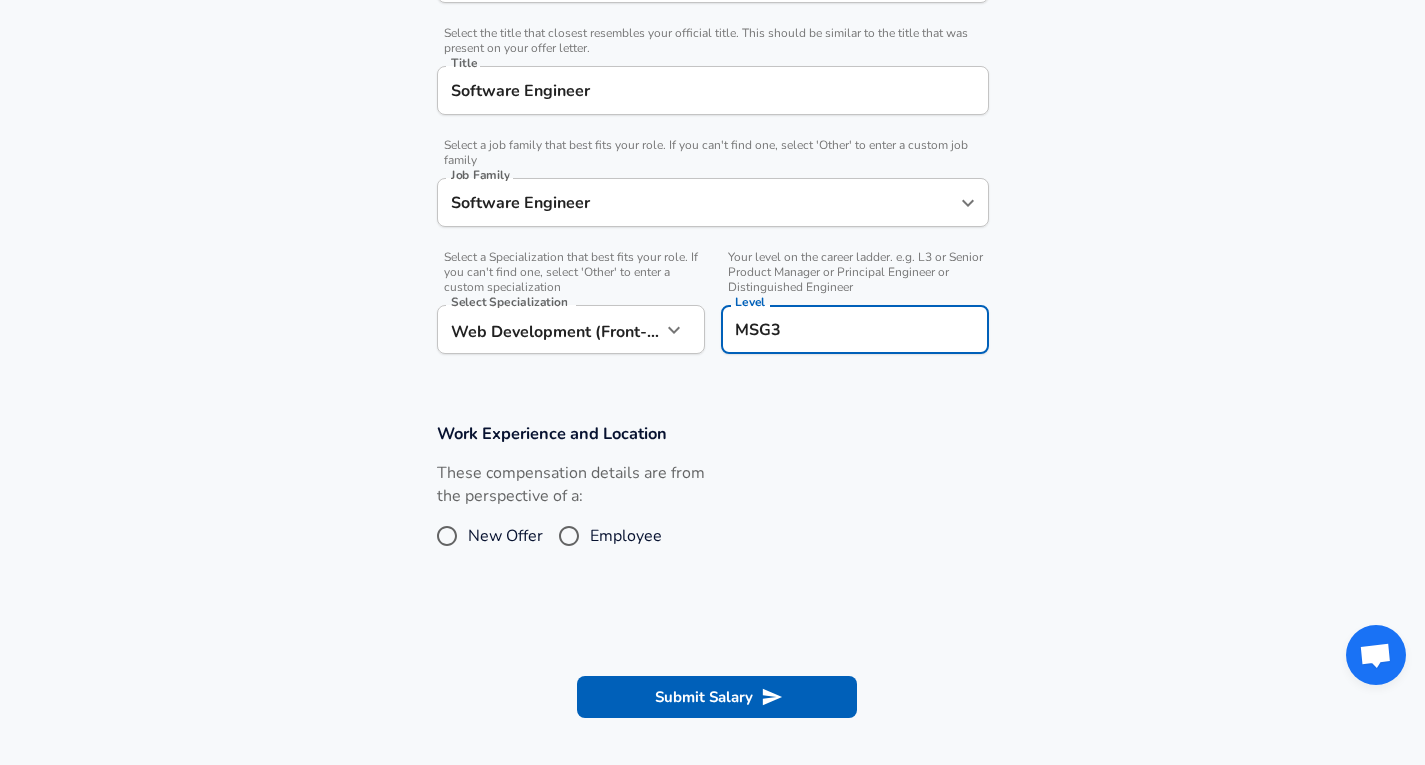type on "MSG3" 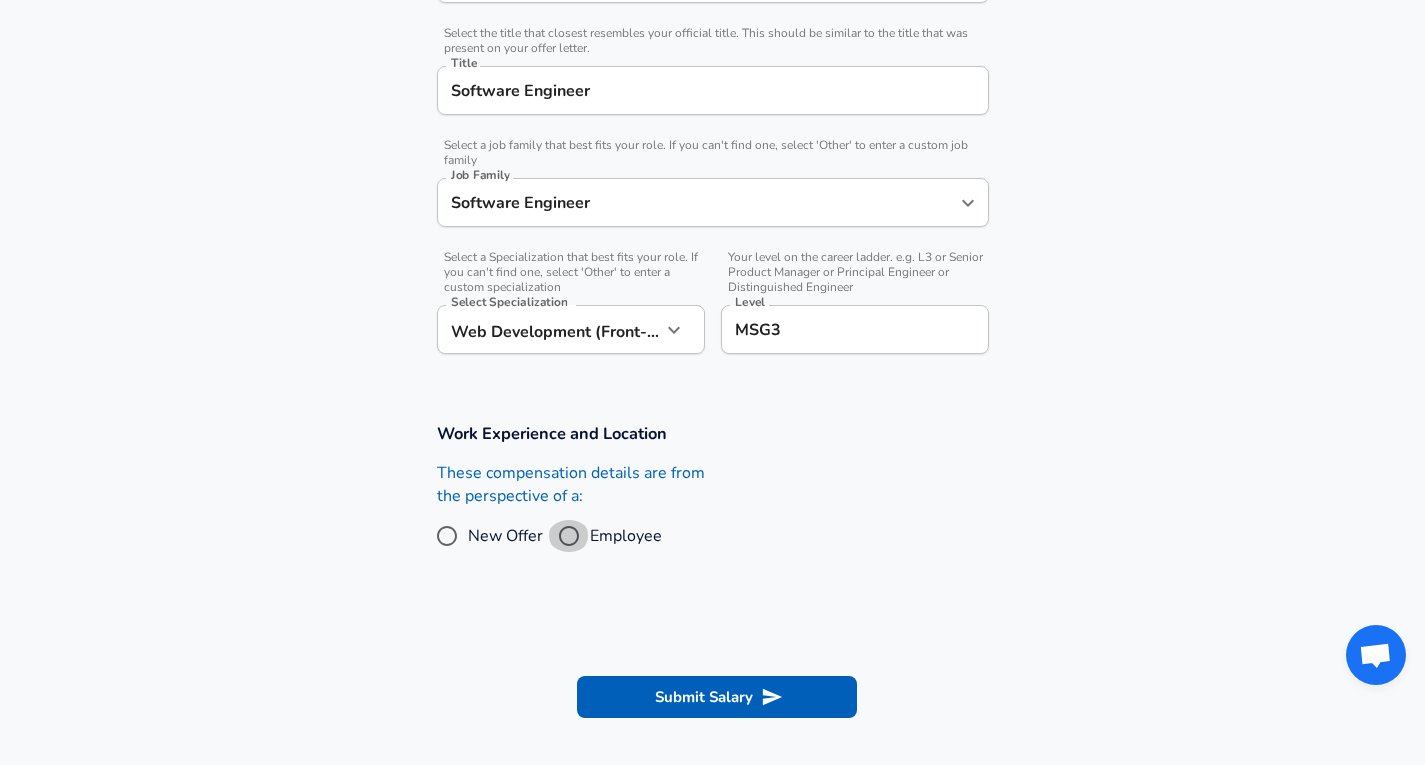 click on "Employee" at bounding box center [569, 536] 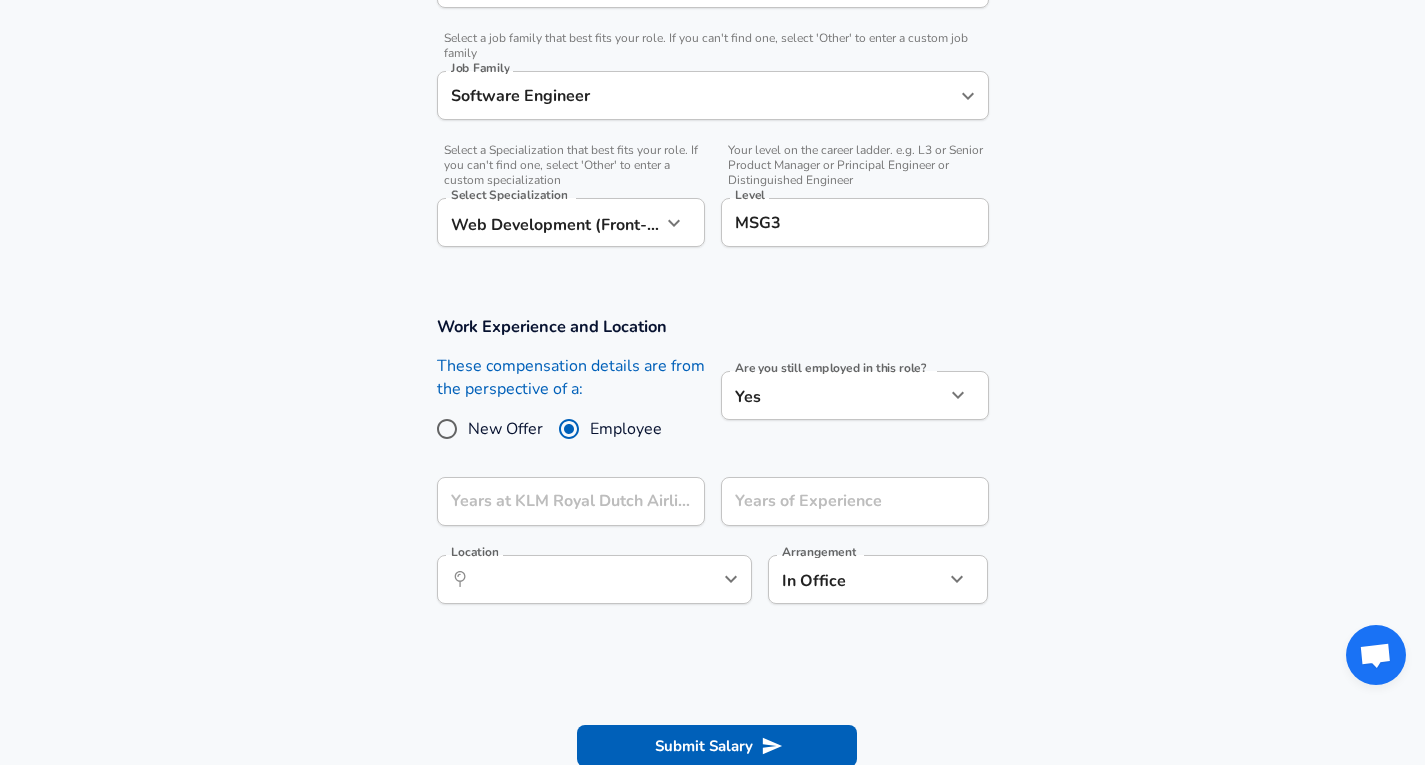 scroll, scrollTop: 605, scrollLeft: 0, axis: vertical 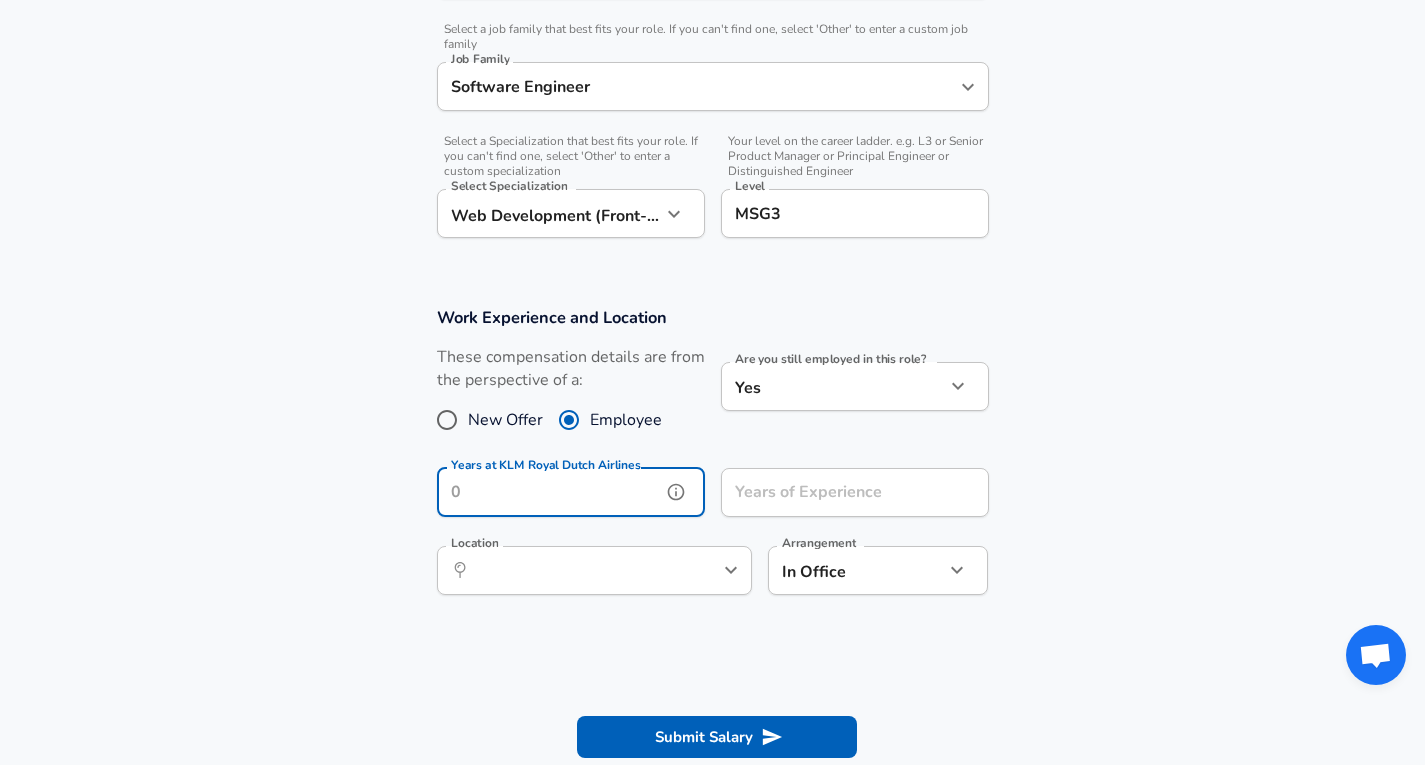 click on "Years at KLM Royal Dutch Airlines" at bounding box center (549, 492) 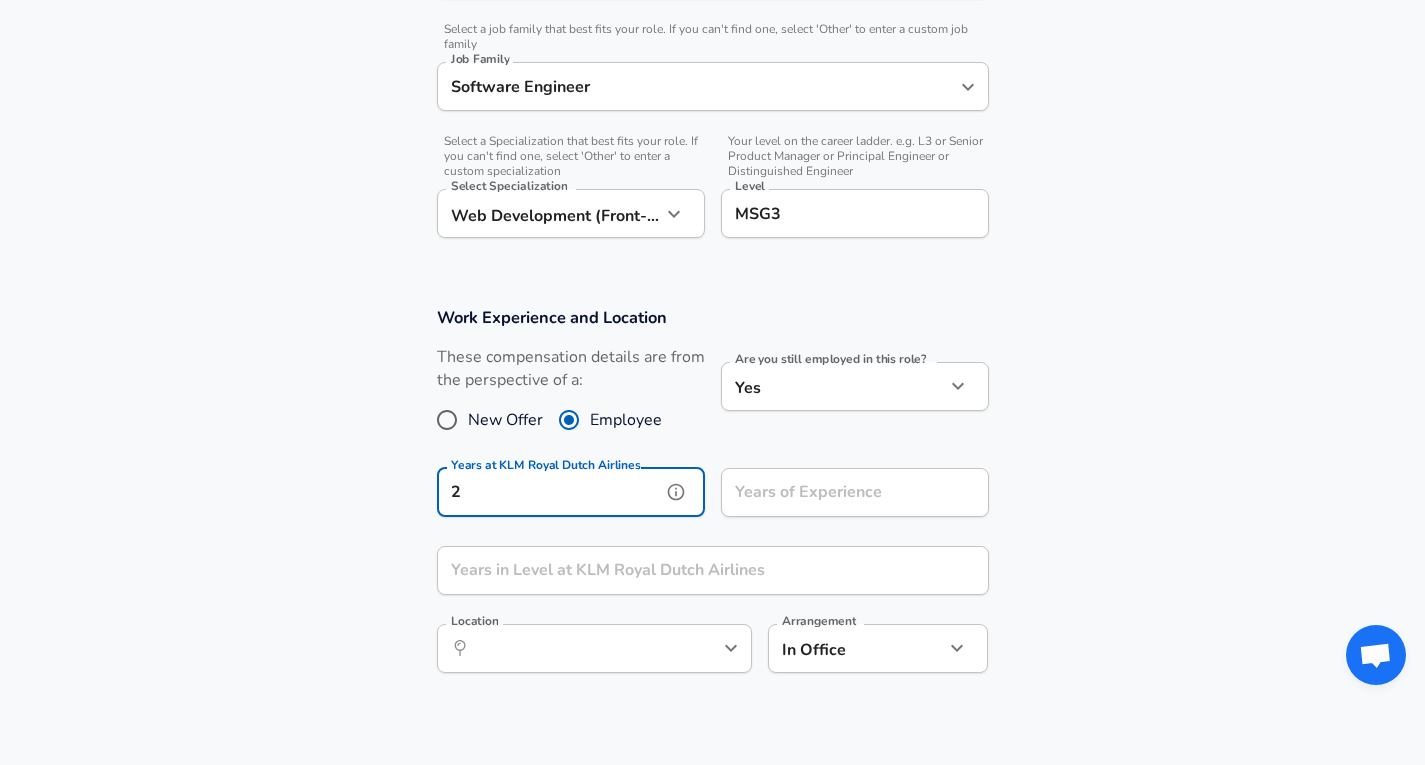 type on "2" 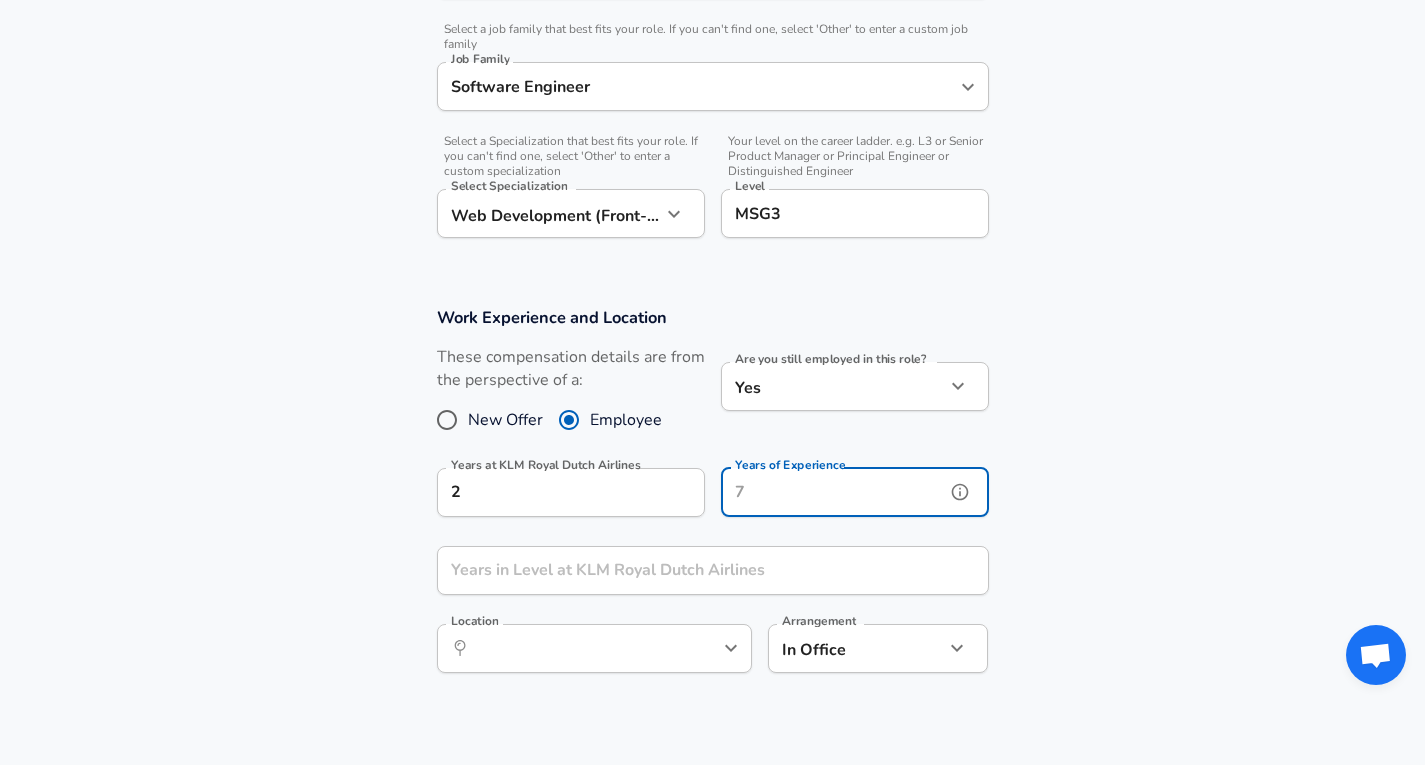 click on "Years of Experience" at bounding box center [833, 492] 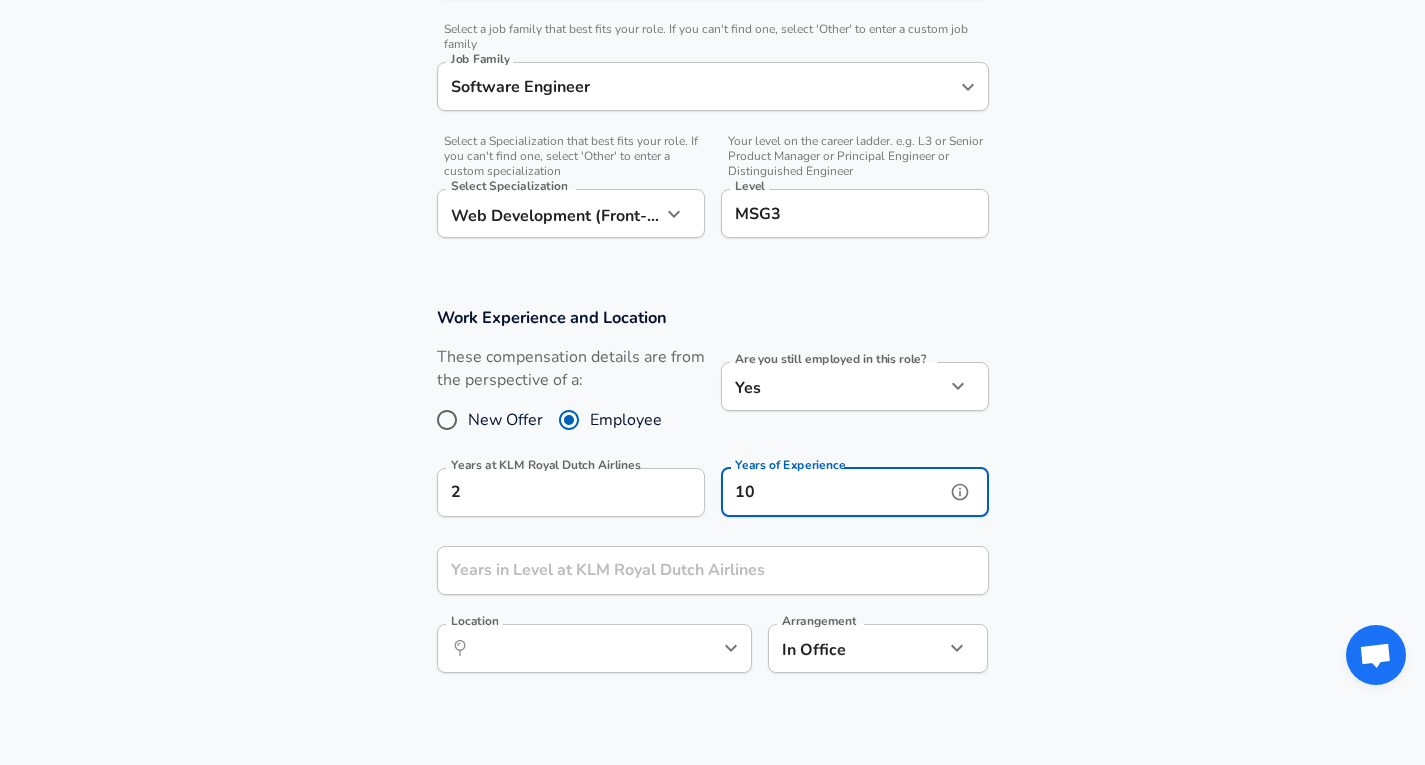 type on "10" 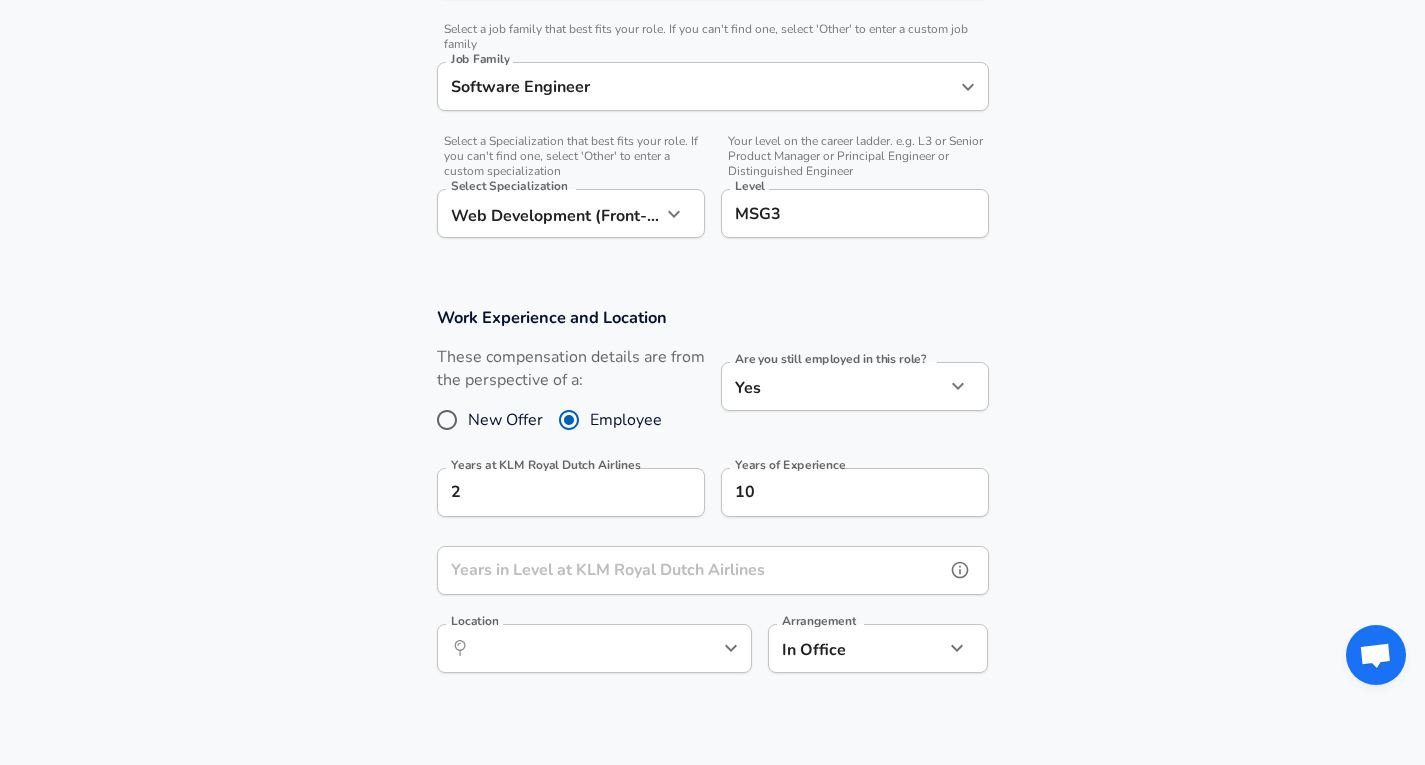 click on "Years in Level at KLM Royal Dutch Airlines" at bounding box center [691, 570] 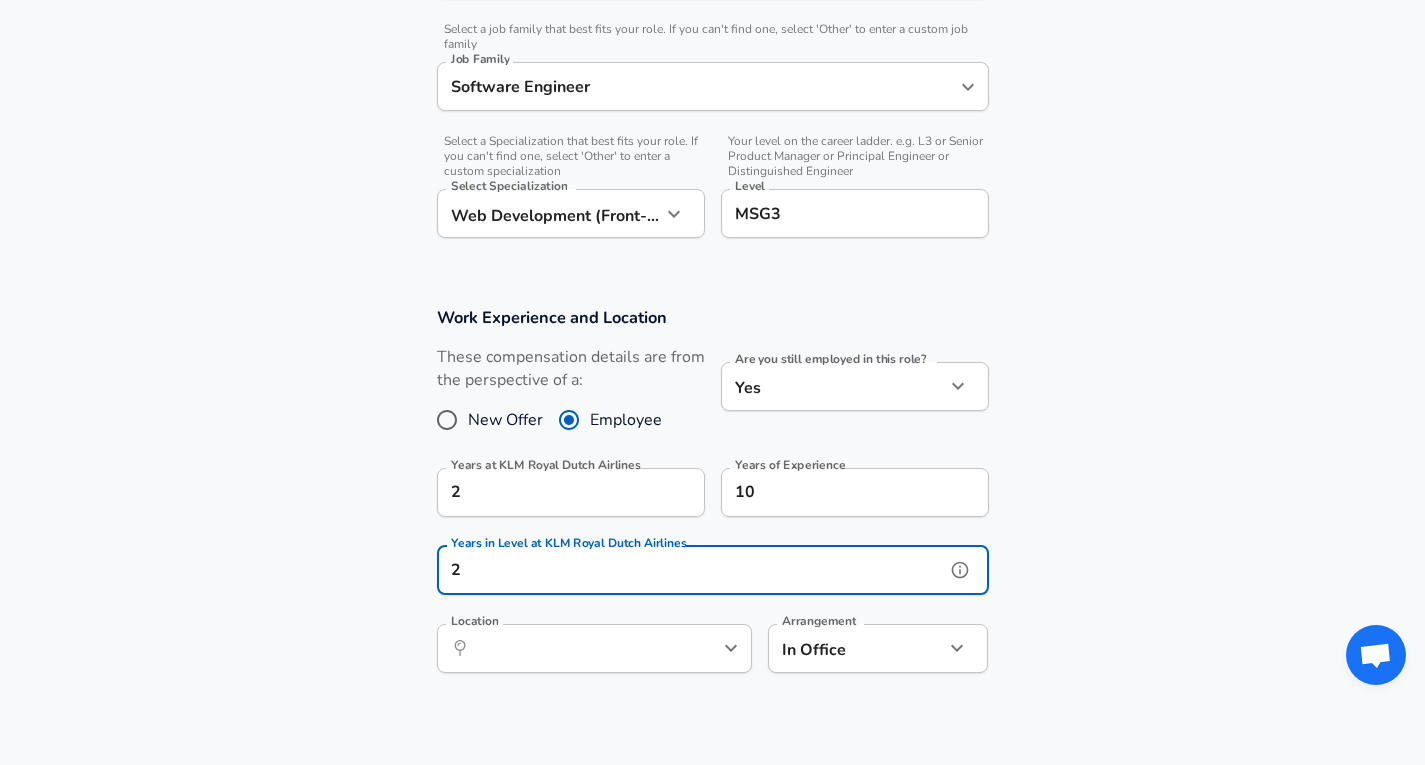 type on "2" 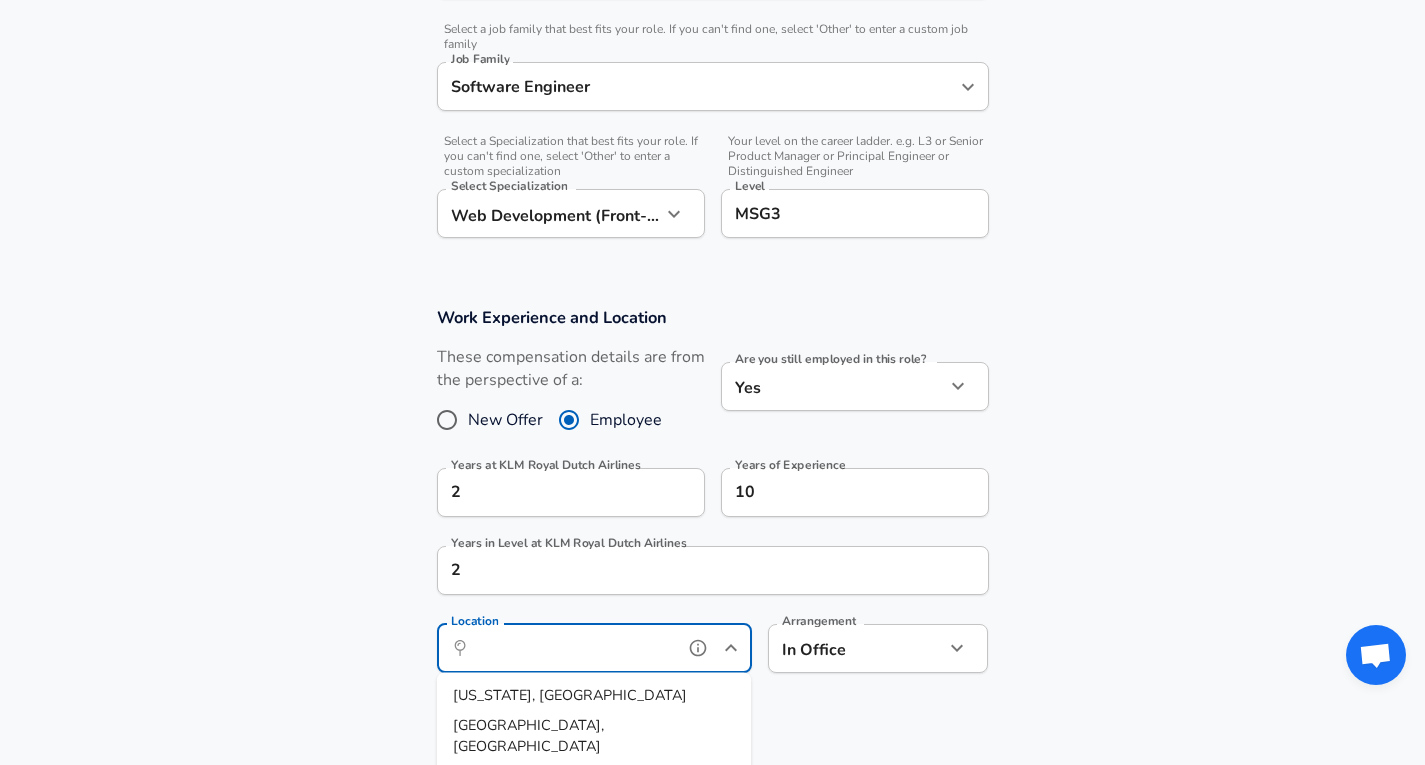 click on "Location" at bounding box center (572, 648) 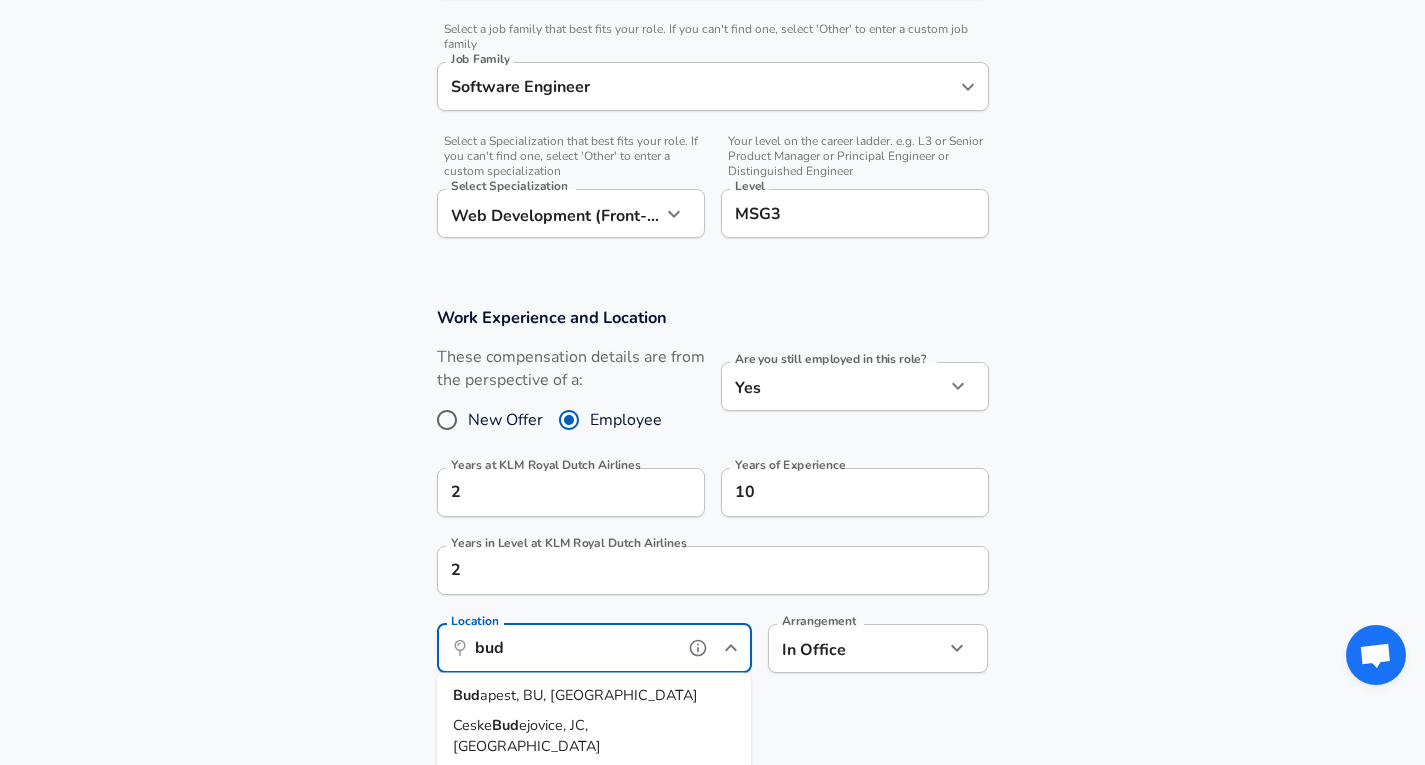 click on "apest, BU, [GEOGRAPHIC_DATA]" at bounding box center (589, 695) 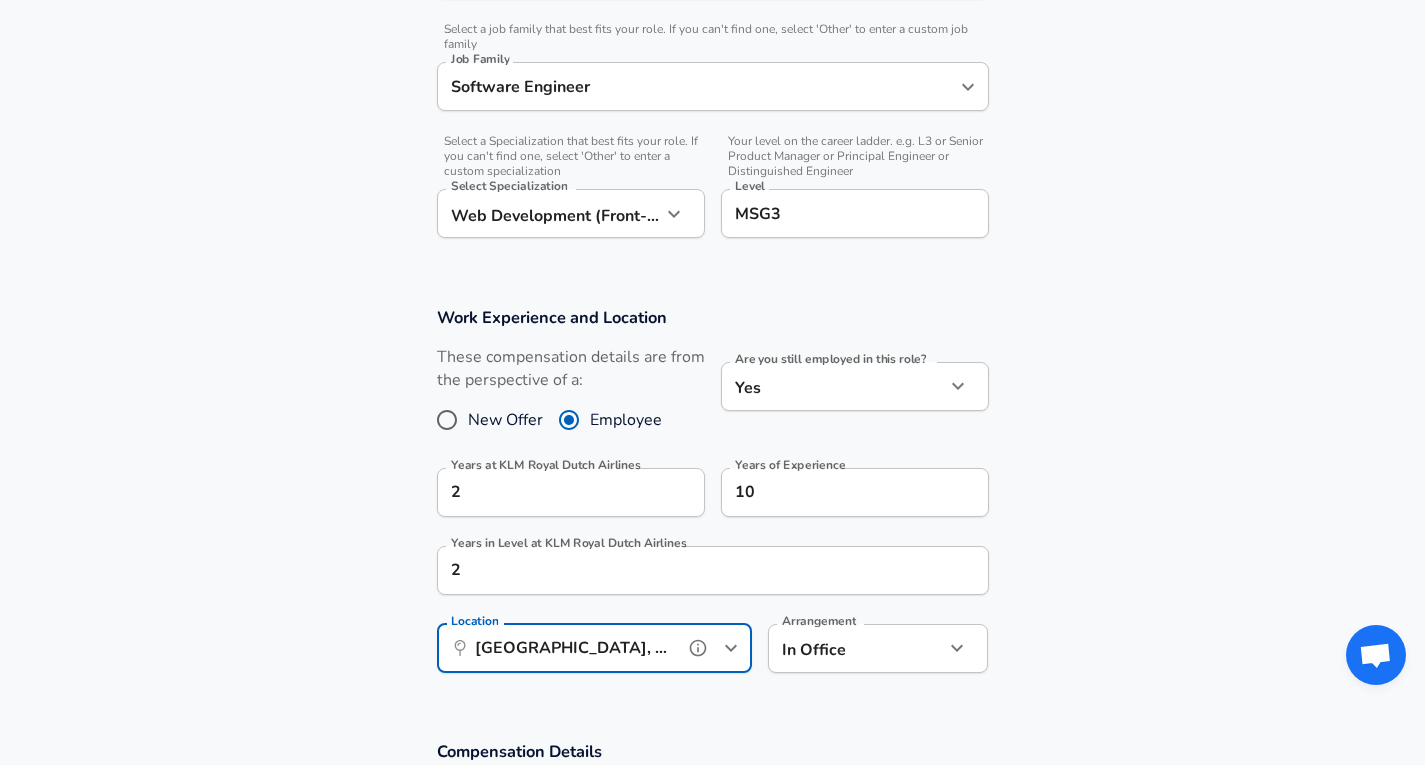 type on "[GEOGRAPHIC_DATA], BU, [GEOGRAPHIC_DATA]" 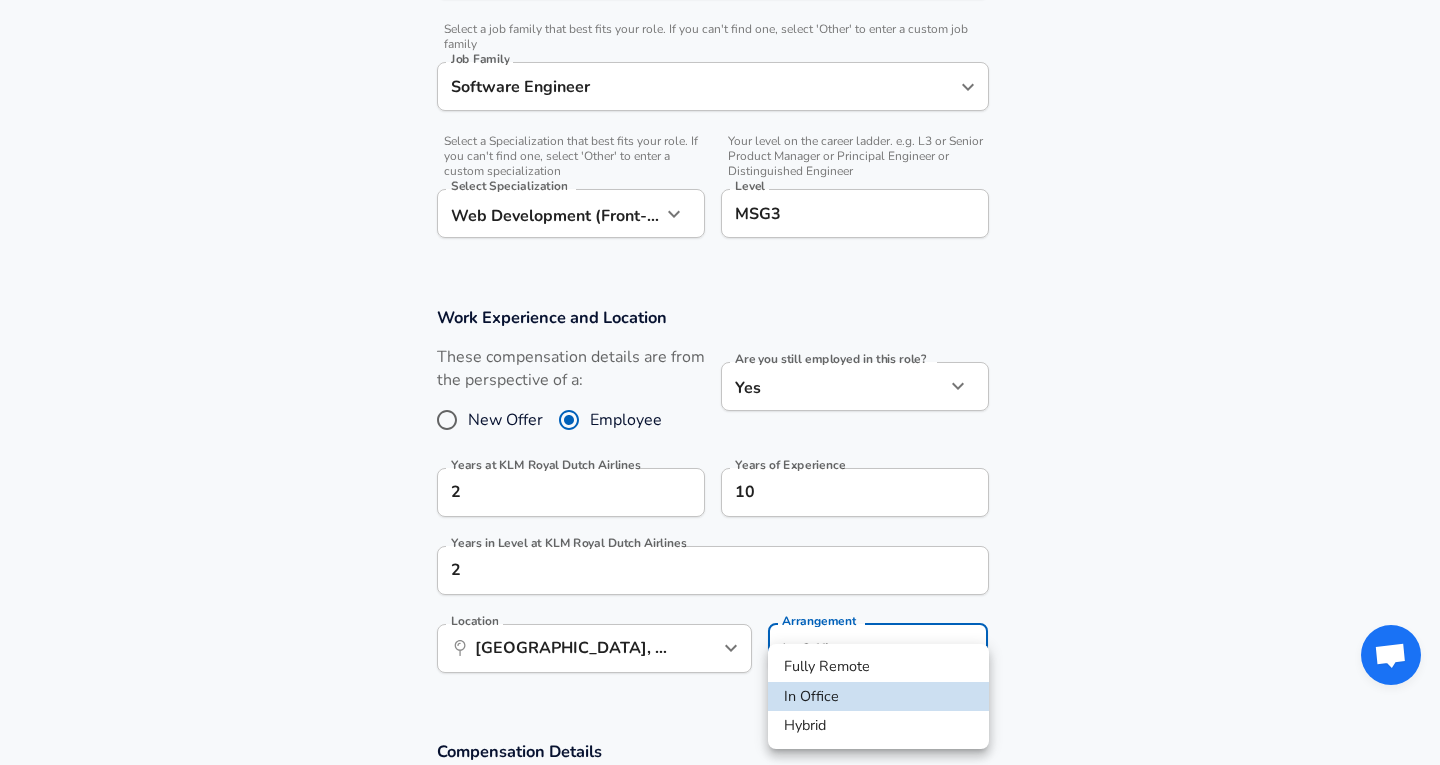 click on "We value your privacy We use cookies to enhance your browsing experience, serve personalized ads or content, and analyze our traffic. By clicking "Accept All", you consent to our use of cookies. Customize    Accept All   Customize Consent Preferences   We use cookies to help you navigate efficiently and perform certain functions. You will find detailed information about all cookies under each consent category below. The cookies that are categorized as "Necessary" are stored on your browser as they are essential for enabling the basic functionalities of the site. ...  Show more Necessary Always Active Necessary cookies are required to enable the basic features of this site, such as providing secure log-in or adjusting your consent preferences. These cookies do not store any personally identifiable data. Cookie _GRECAPTCHA Duration 5 months 27 days Description Google Recaptcha service sets this cookie to identify bots to protect the website against malicious spam attacks. Cookie __stripe_mid Duration 1 year MR" at bounding box center [720, -223] 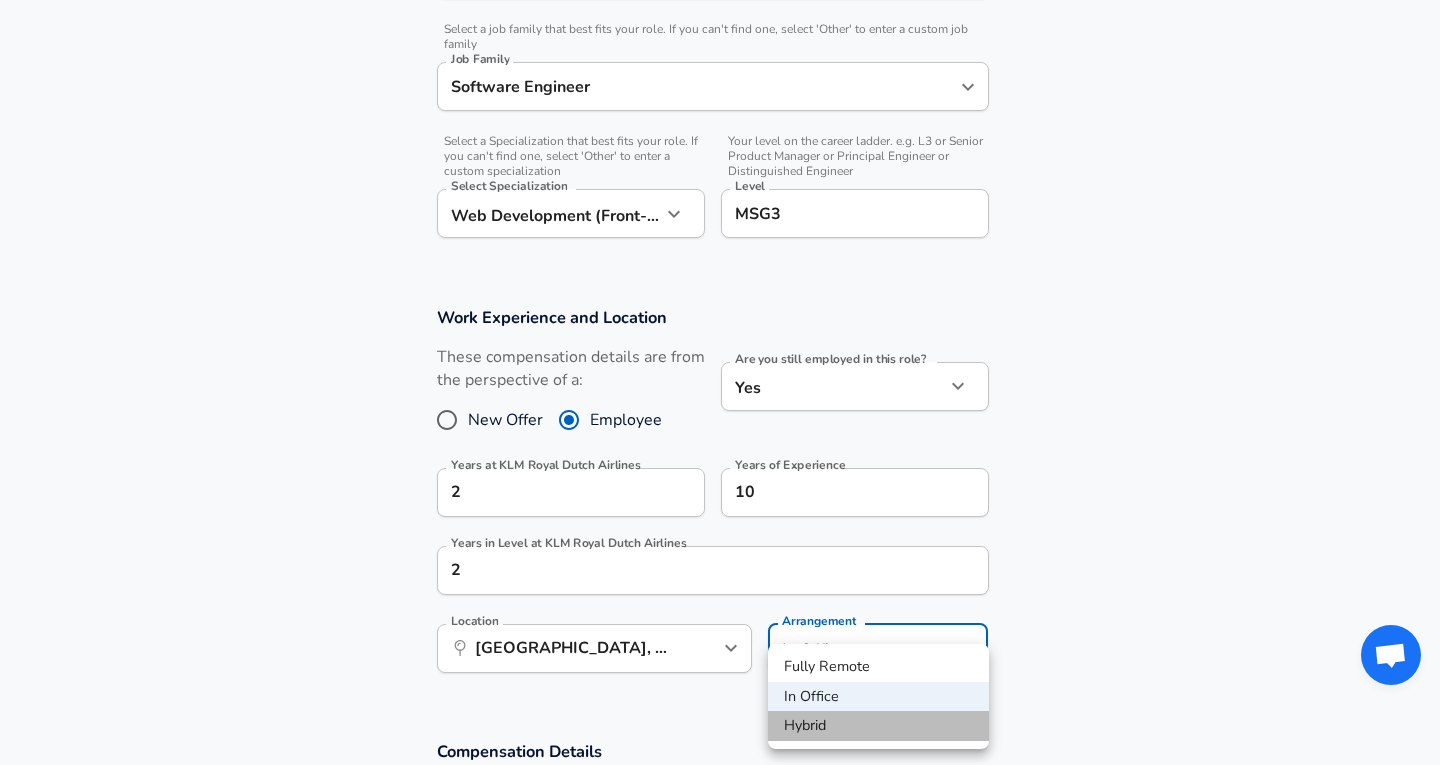 click on "Hybrid" at bounding box center (878, 726) 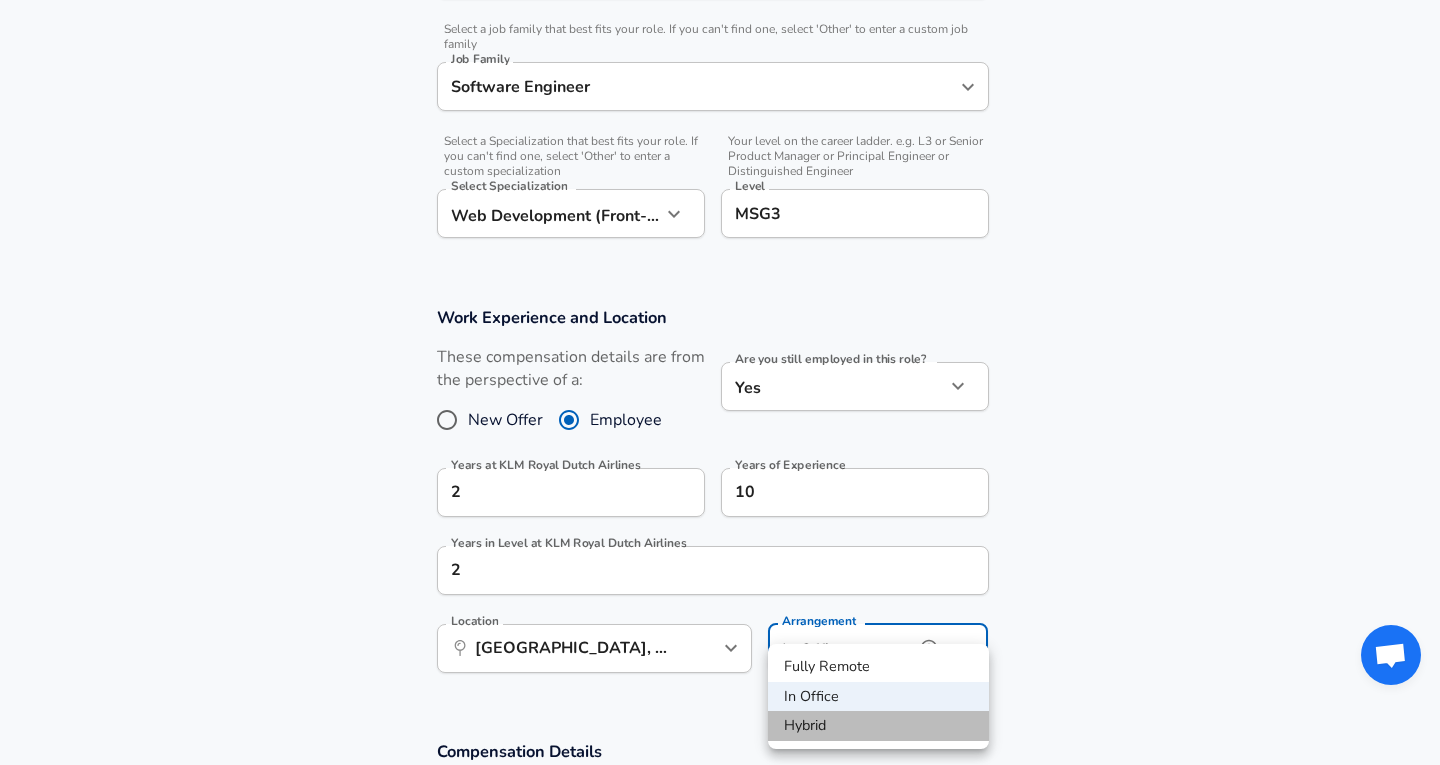 type on "hybrid" 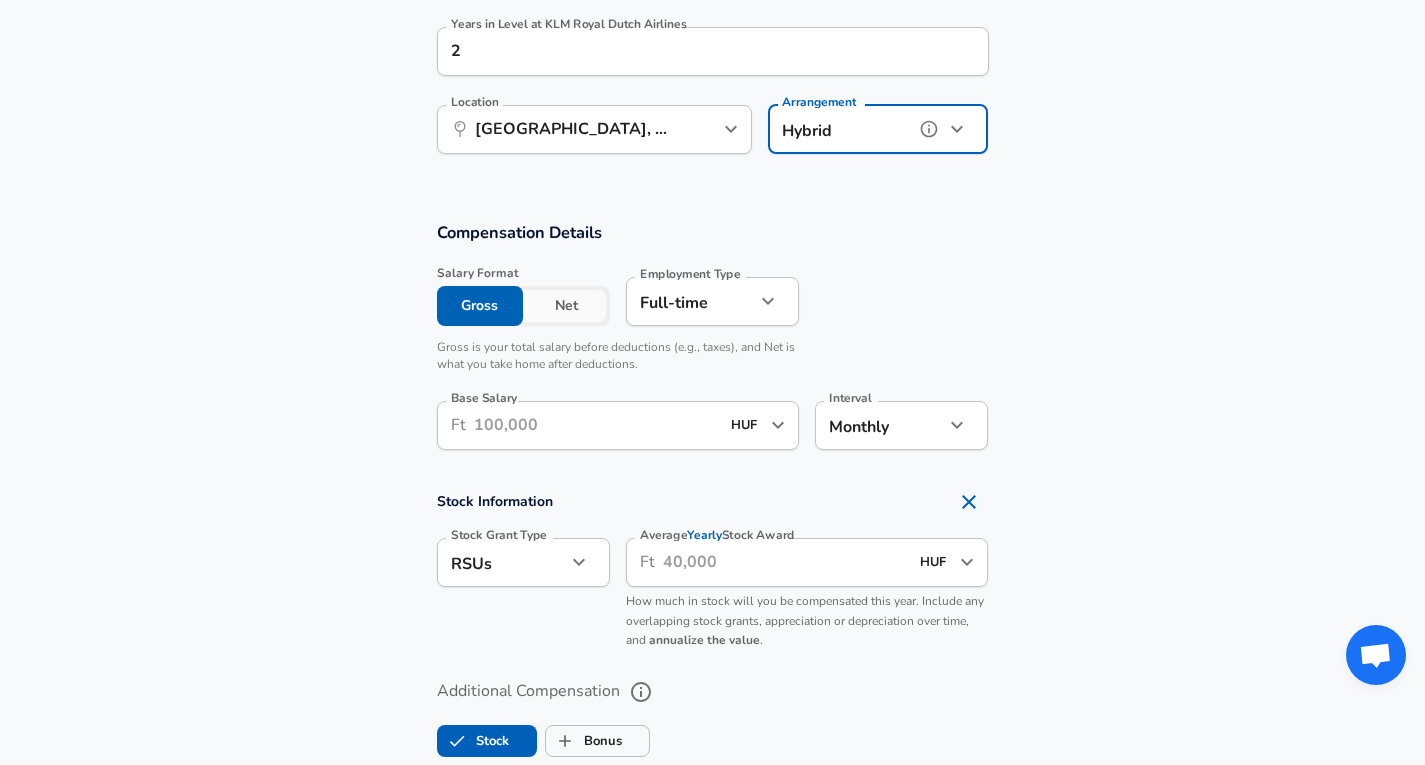 scroll, scrollTop: 1147, scrollLeft: 0, axis: vertical 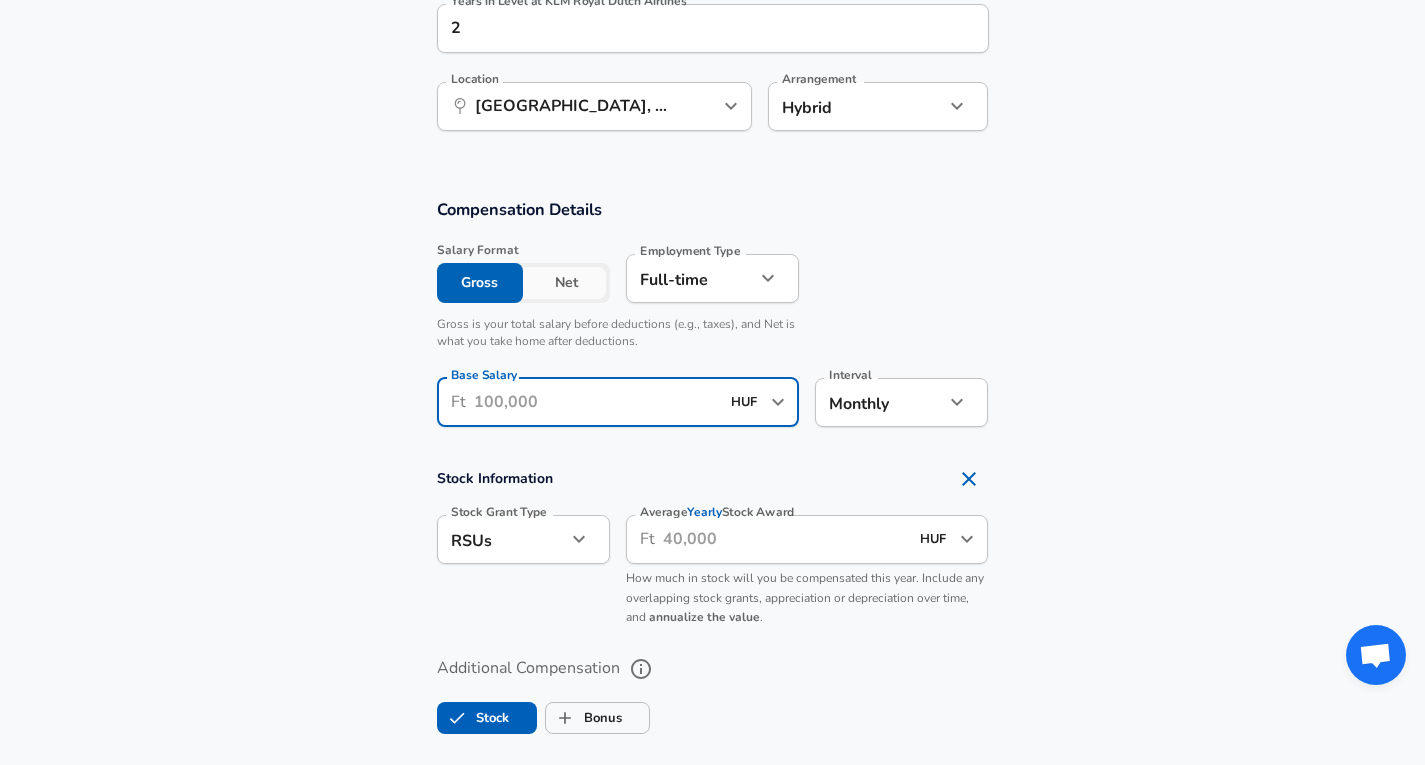 click on "Base Salary" at bounding box center [597, 402] 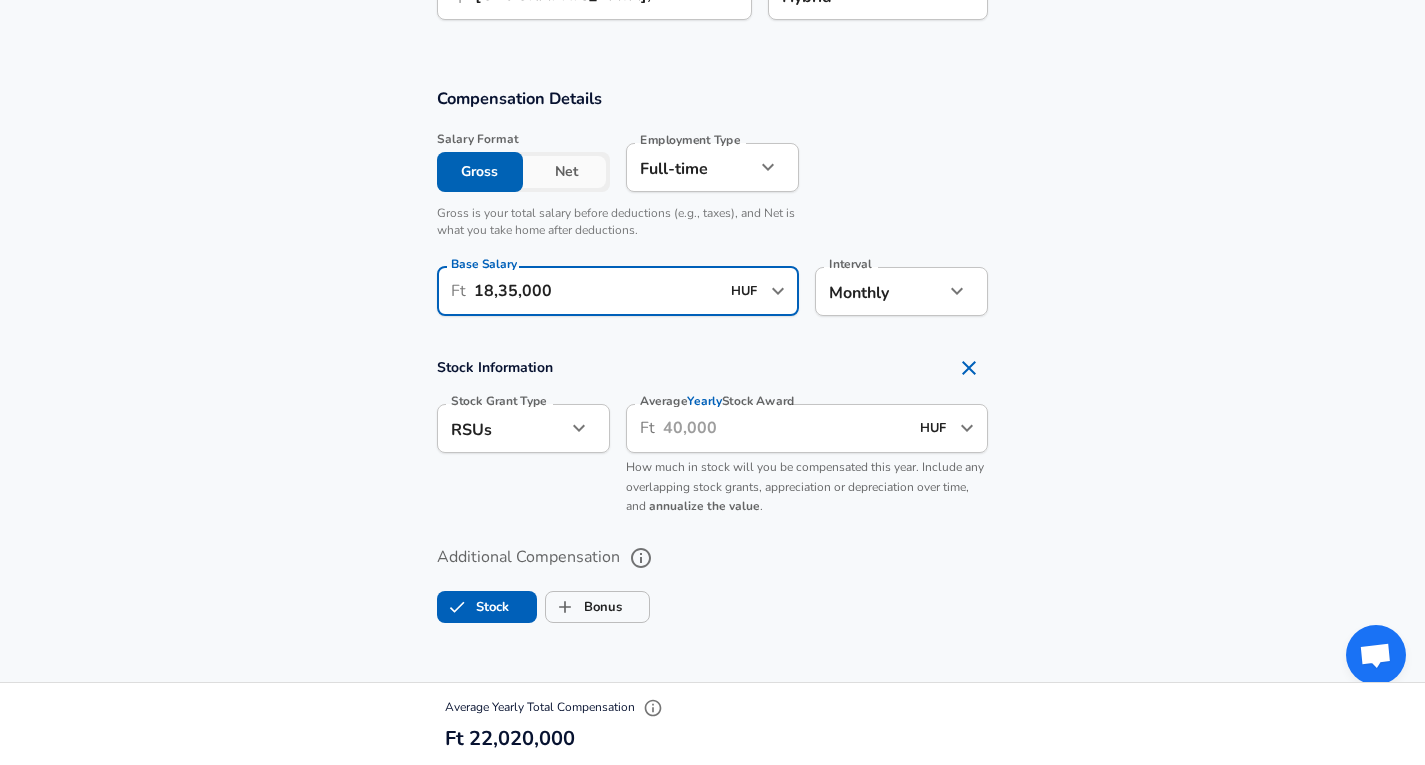 scroll, scrollTop: 1259, scrollLeft: 0, axis: vertical 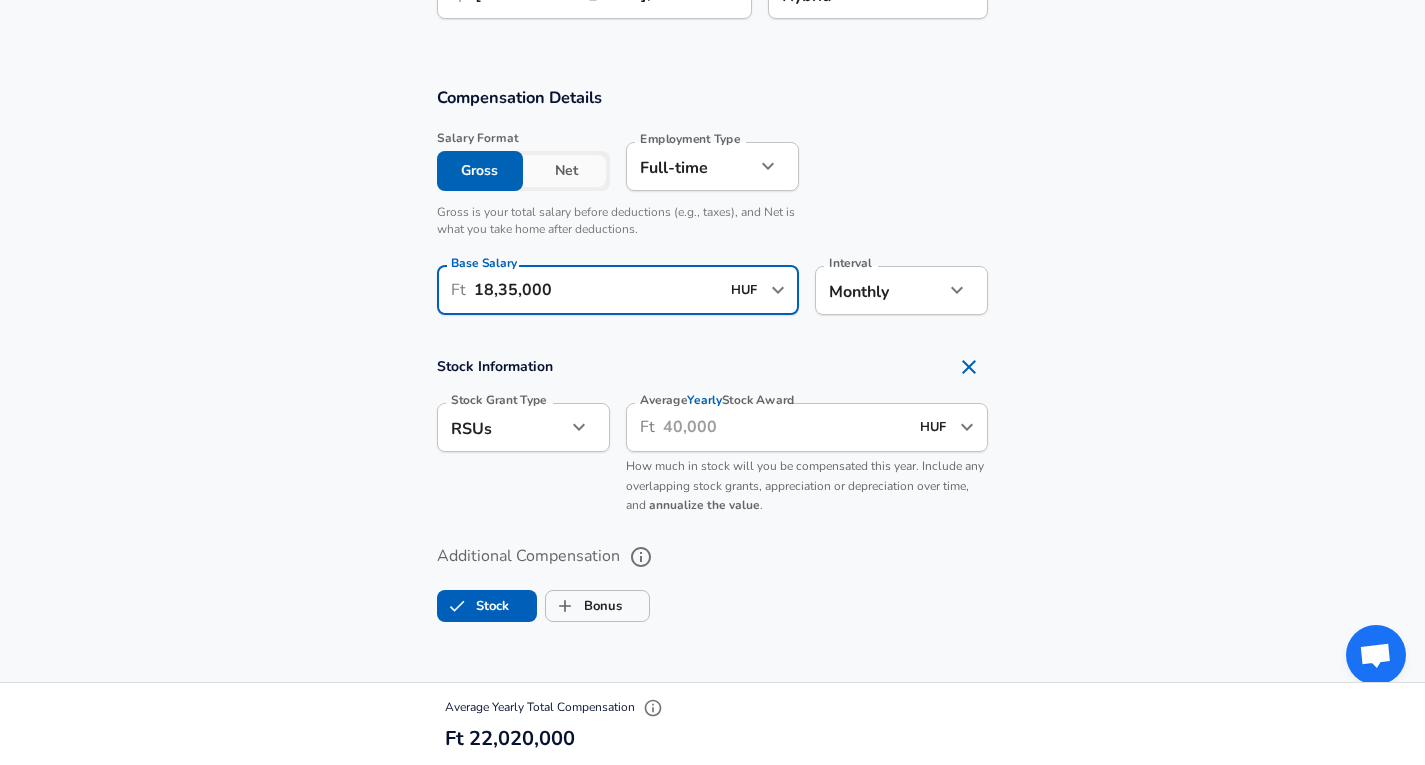 type on "18,35,000" 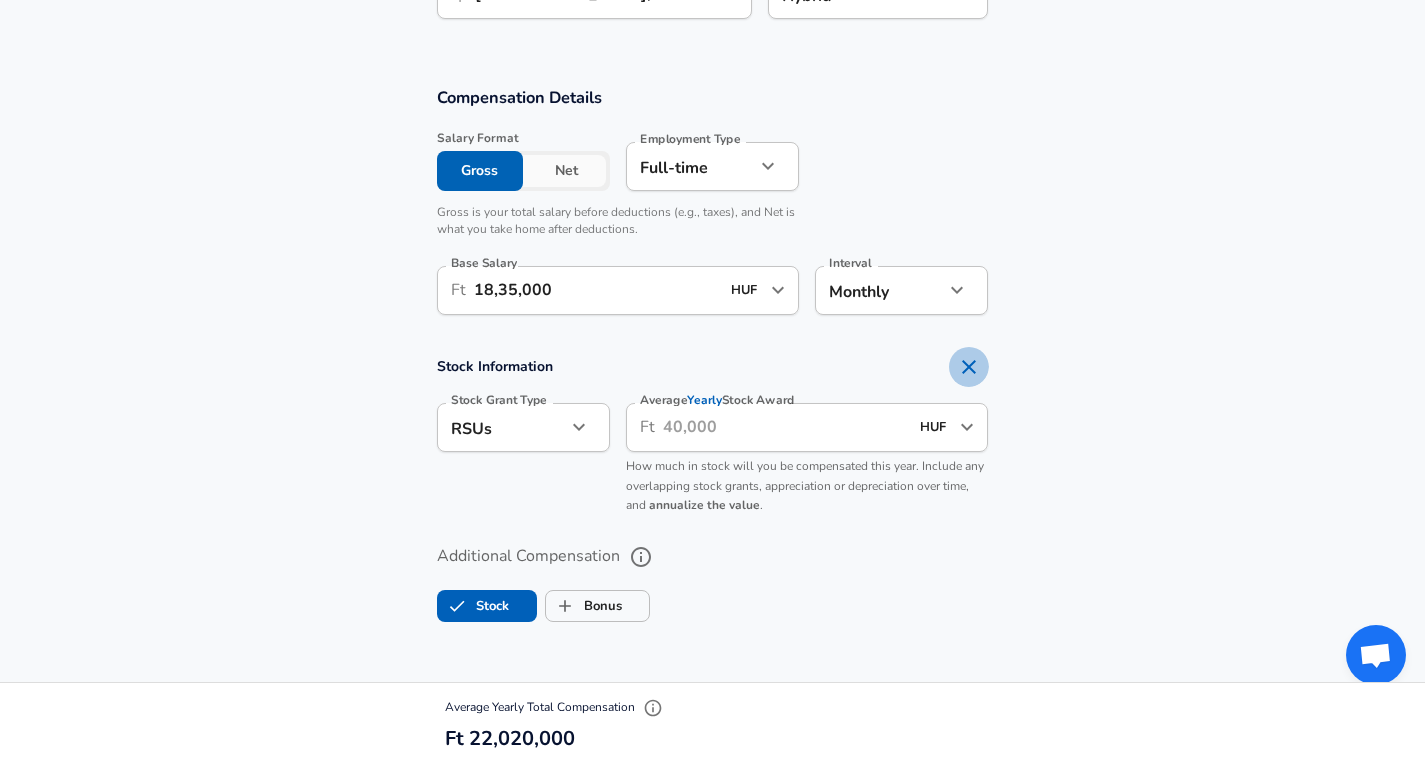 click 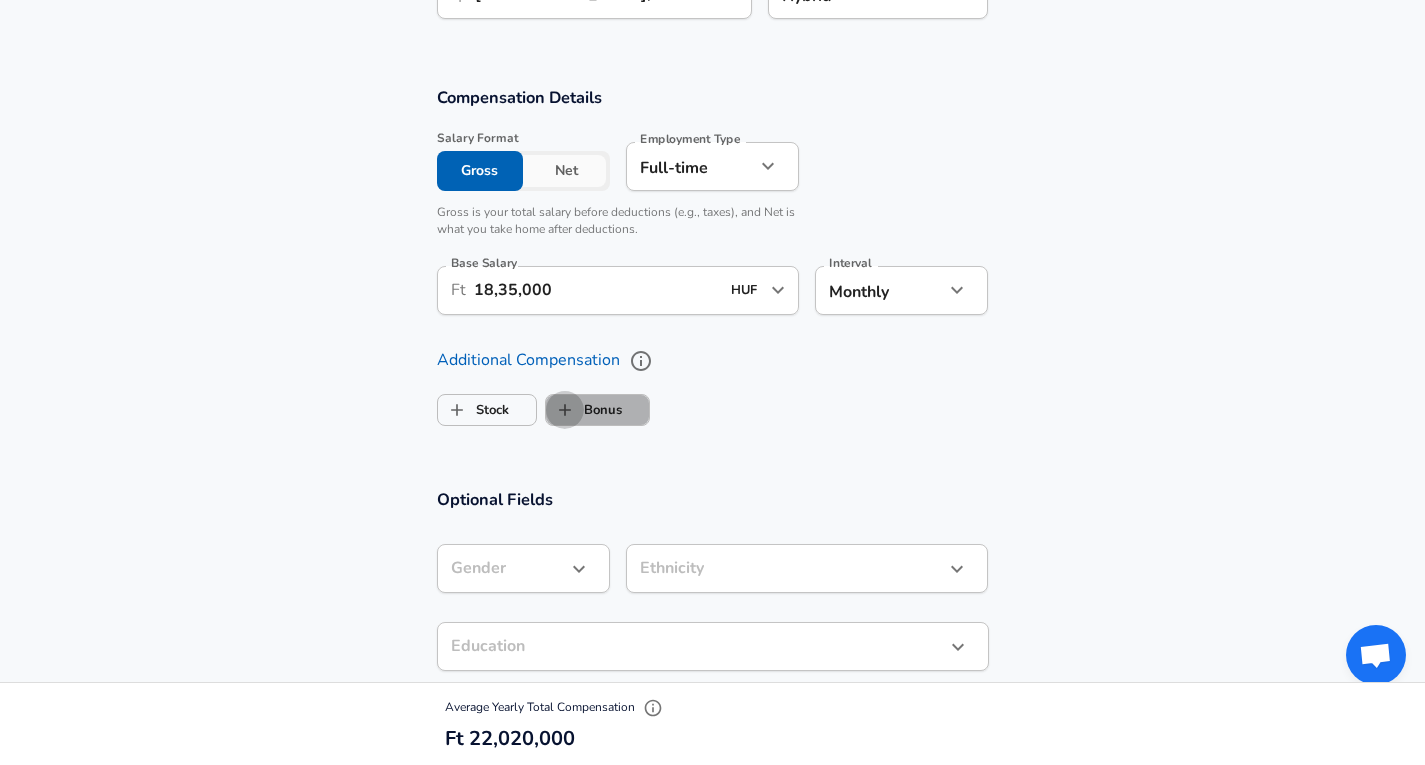 click on "Bonus" at bounding box center (565, 410) 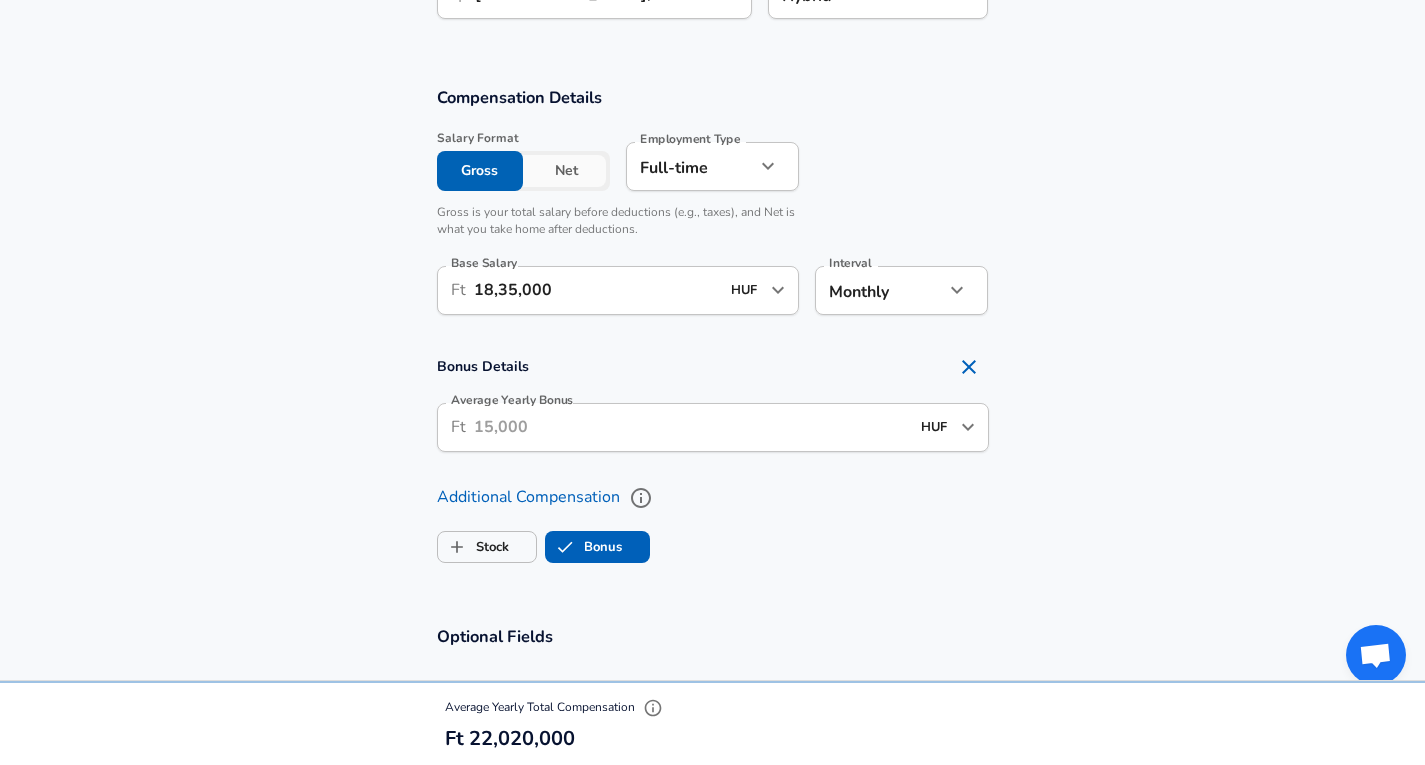 checkbox on "true" 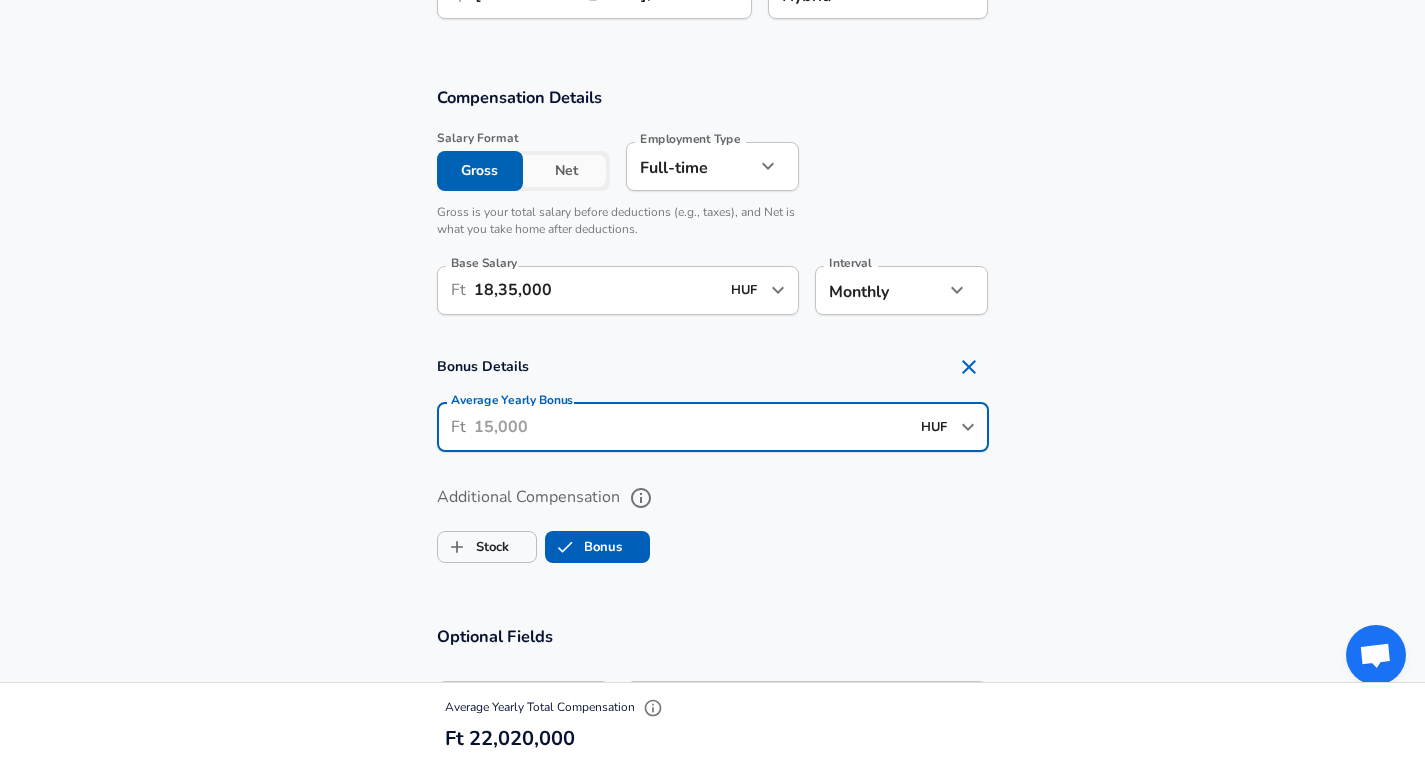 click on "Average Yearly Bonus" at bounding box center [691, 427] 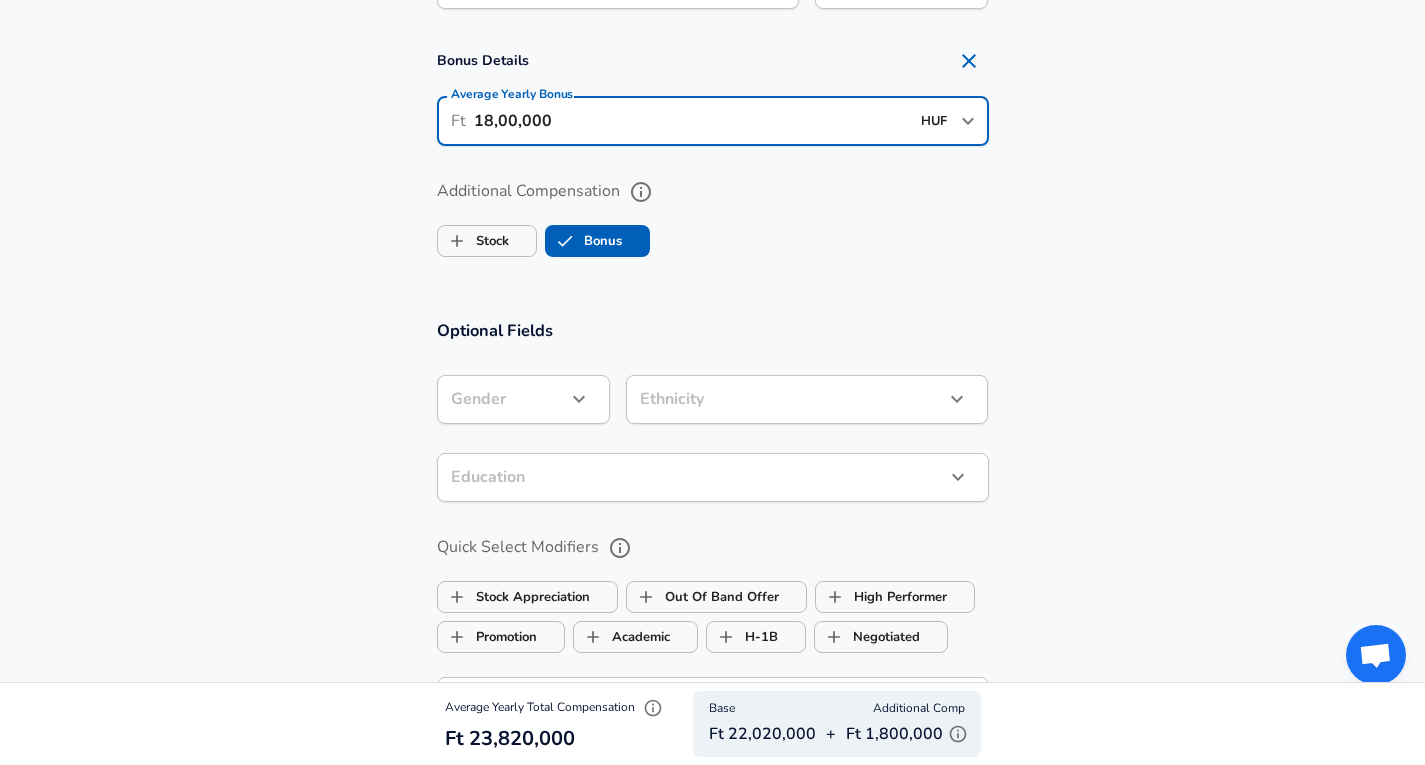 scroll, scrollTop: 1571, scrollLeft: 0, axis: vertical 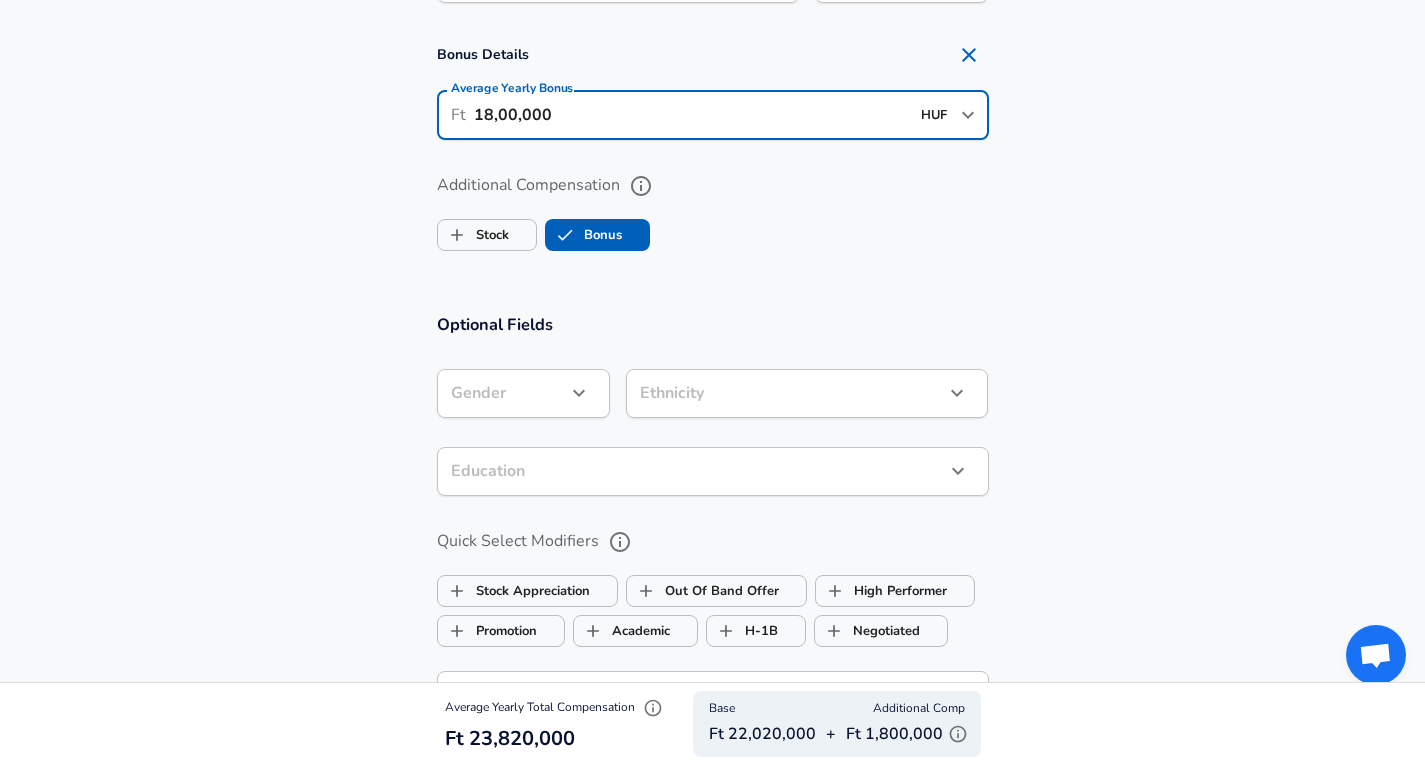 type on "18,00,000" 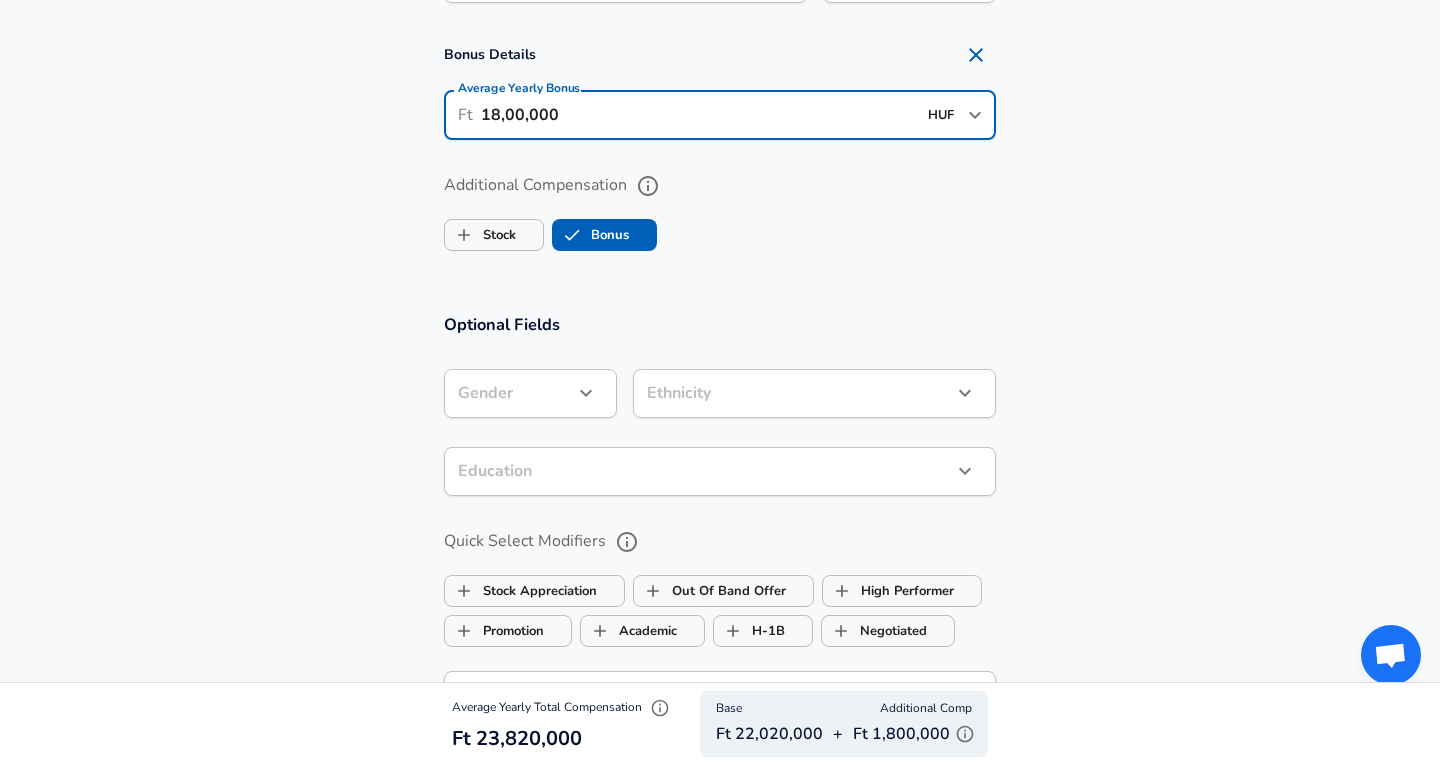 click on "We value your privacy We use cookies to enhance your browsing experience, serve personalized ads or content, and analyze our traffic. By clicking "Accept All", you consent to our use of cookies. Customize    Accept All   Customize Consent Preferences   We use cookies to help you navigate efficiently and perform certain functions. You will find detailed information about all cookies under each consent category below. The cookies that are categorized as "Necessary" are stored on your browser as they are essential for enabling the basic functionalities of the site. ...  Show more Necessary Always Active Necessary cookies are required to enable the basic features of this site, such as providing secure log-in or adjusting your consent preferences. These cookies do not store any personally identifiable data. Cookie _GRECAPTCHA Duration 5 months 27 days Description Google Recaptcha service sets this cookie to identify bots to protect the website against malicious spam attacks. Cookie __stripe_mid Duration 1 year MR" at bounding box center (720, -1189) 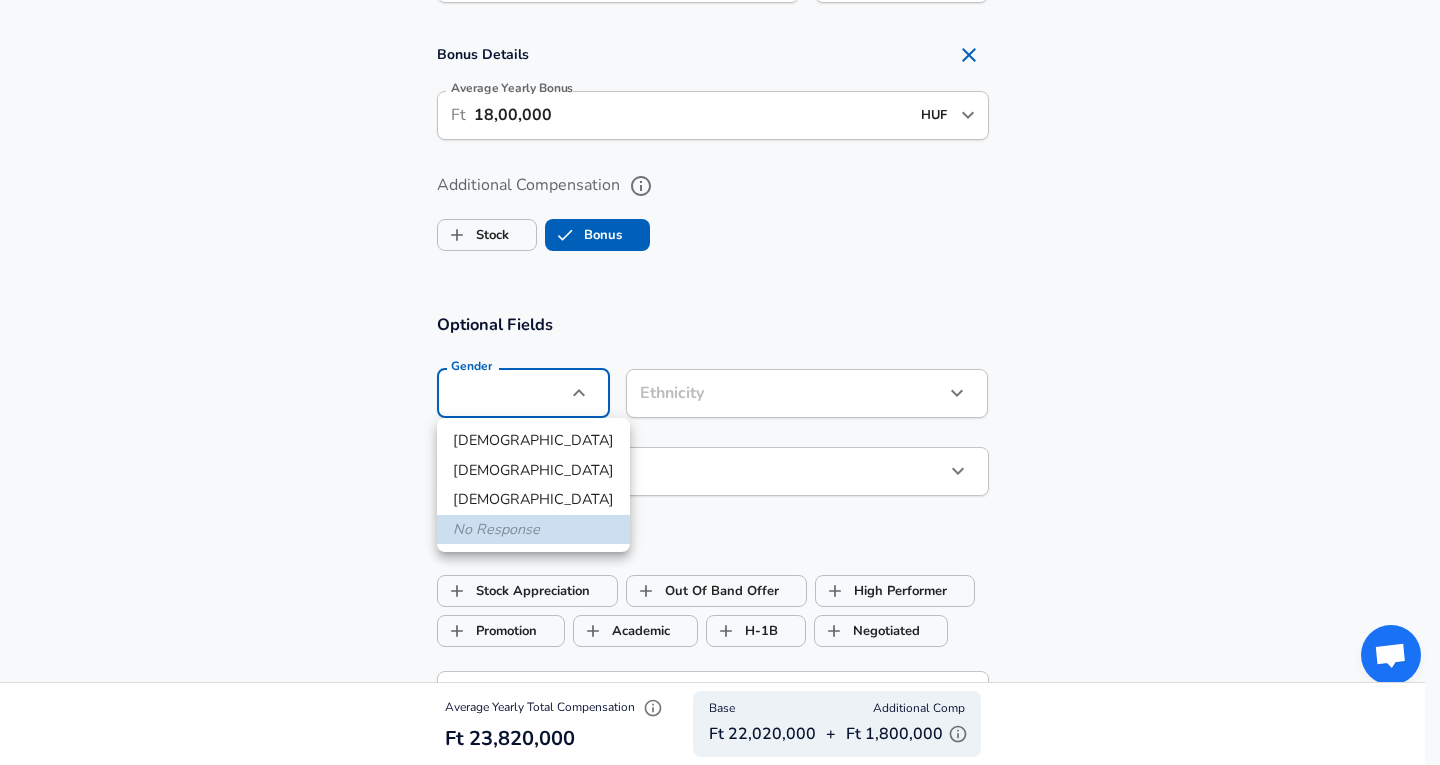 click on "[DEMOGRAPHIC_DATA]" at bounding box center [533, 441] 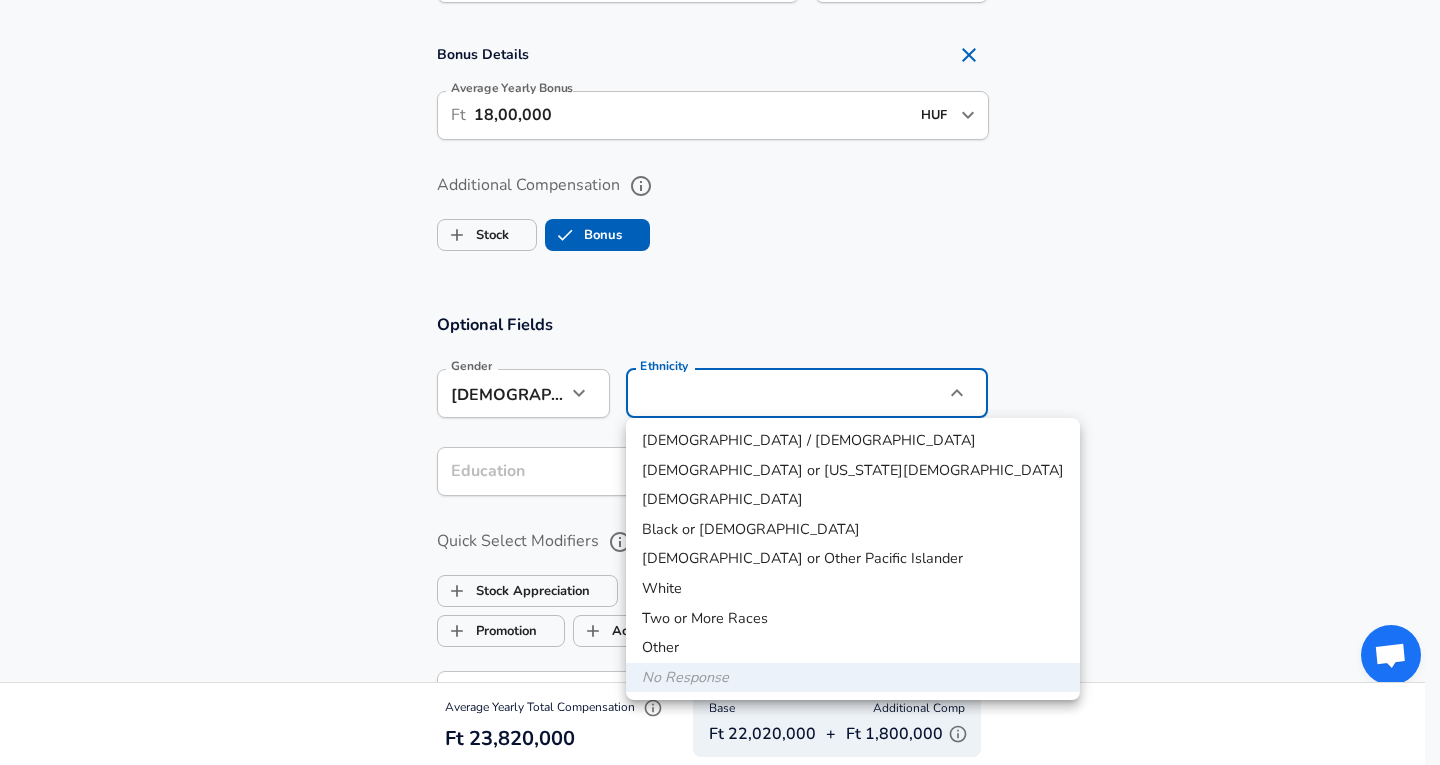 click on "We value your privacy We use cookies to enhance your browsing experience, serve personalized ads or content, and analyze our traffic. By clicking "Accept All", you consent to our use of cookies. Customize    Accept All   Customize Consent Preferences   We use cookies to help you navigate efficiently and perform certain functions. You will find detailed information about all cookies under each consent category below. The cookies that are categorized as "Necessary" are stored on your browser as they are essential for enabling the basic functionalities of the site. ...  Show more Necessary Always Active Necessary cookies are required to enable the basic features of this site, such as providing secure log-in or adjusting your consent preferences. These cookies do not store any personally identifiable data. Cookie _GRECAPTCHA Duration 5 months 27 days Description Google Recaptcha service sets this cookie to identify bots to protect the website against malicious spam attacks. Cookie __stripe_mid Duration 1 year MR" at bounding box center [720, -1189] 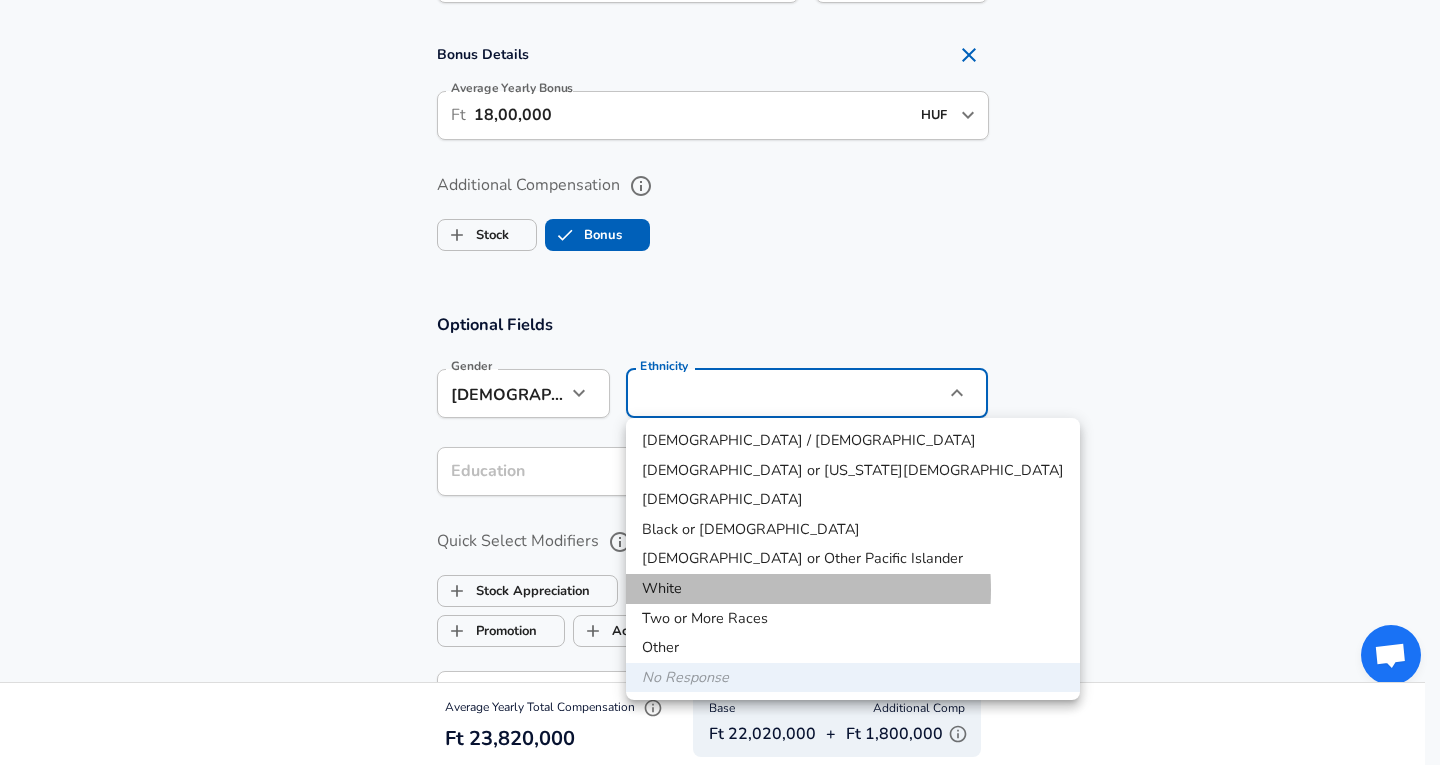 click on "White" at bounding box center [853, 589] 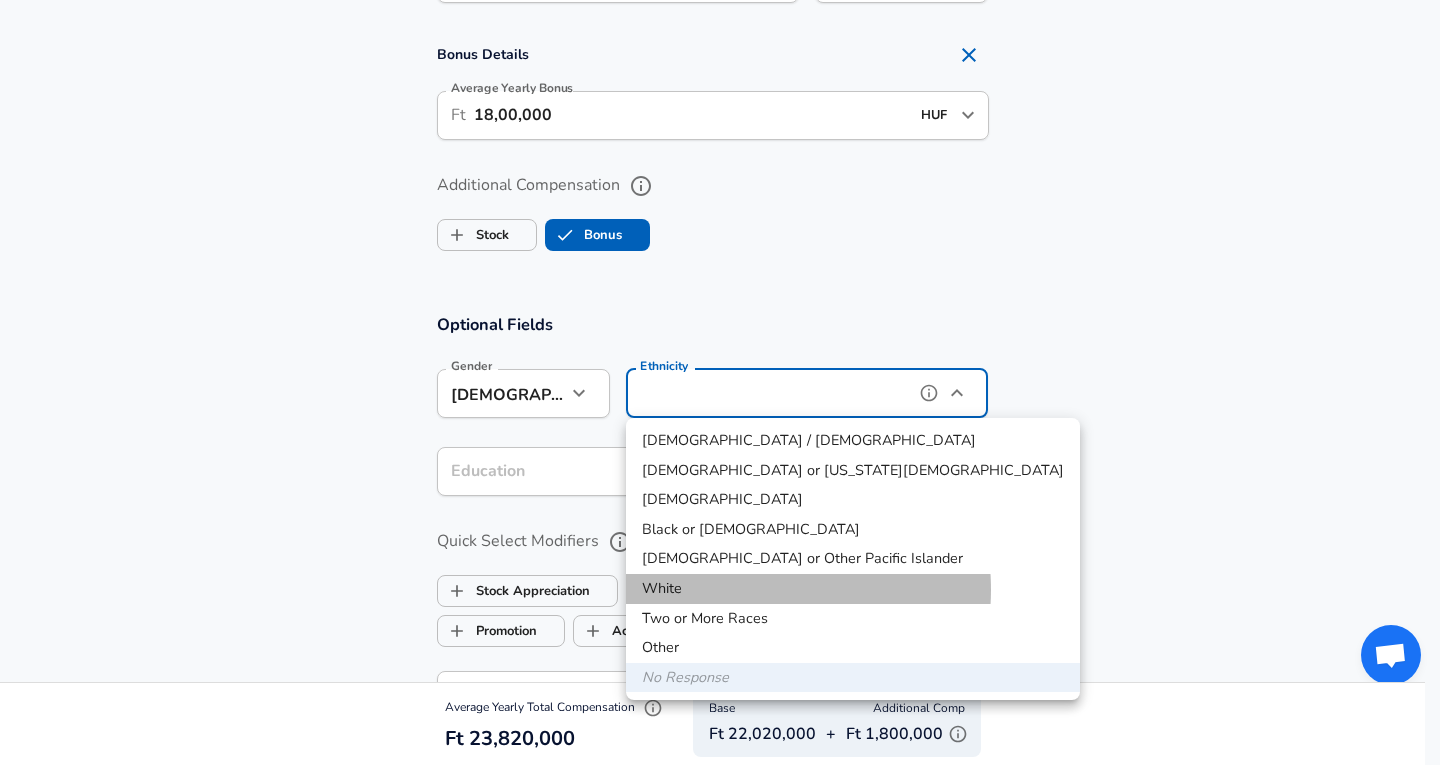 type on "White" 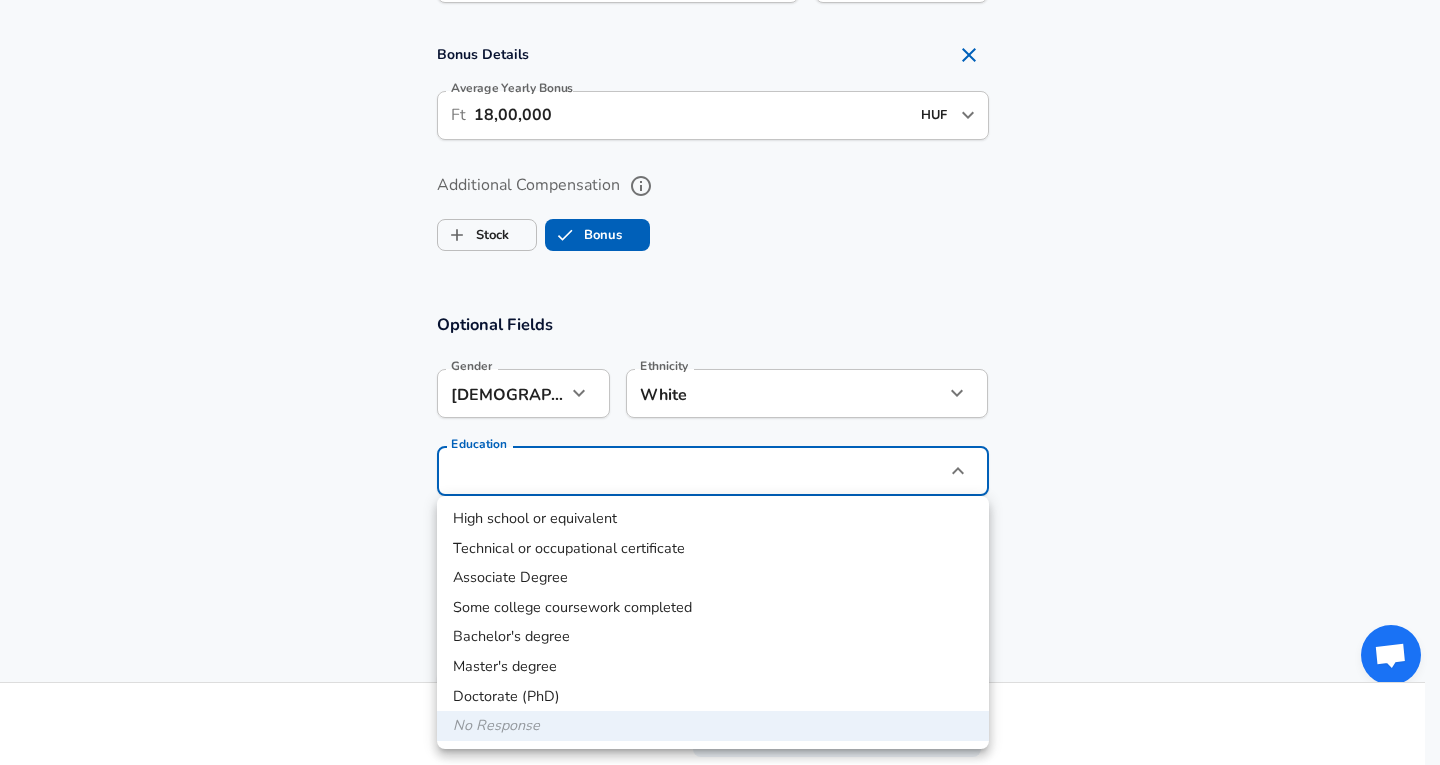 click on "We value your privacy We use cookies to enhance your browsing experience, serve personalized ads or content, and analyze our traffic. By clicking "Accept All", you consent to our use of cookies. Customize    Accept All   Customize Consent Preferences   We use cookies to help you navigate efficiently and perform certain functions. You will find detailed information about all cookies under each consent category below. The cookies that are categorized as "Necessary" are stored on your browser as they are essential for enabling the basic functionalities of the site. ...  Show more Necessary Always Active Necessary cookies are required to enable the basic features of this site, such as providing secure log-in or adjusting your consent preferences. These cookies do not store any personally identifiable data. Cookie _GRECAPTCHA Duration 5 months 27 days Description Google Recaptcha service sets this cookie to identify bots to protect the website against malicious spam attacks. Cookie __stripe_mid Duration 1 year MR" at bounding box center [720, -1189] 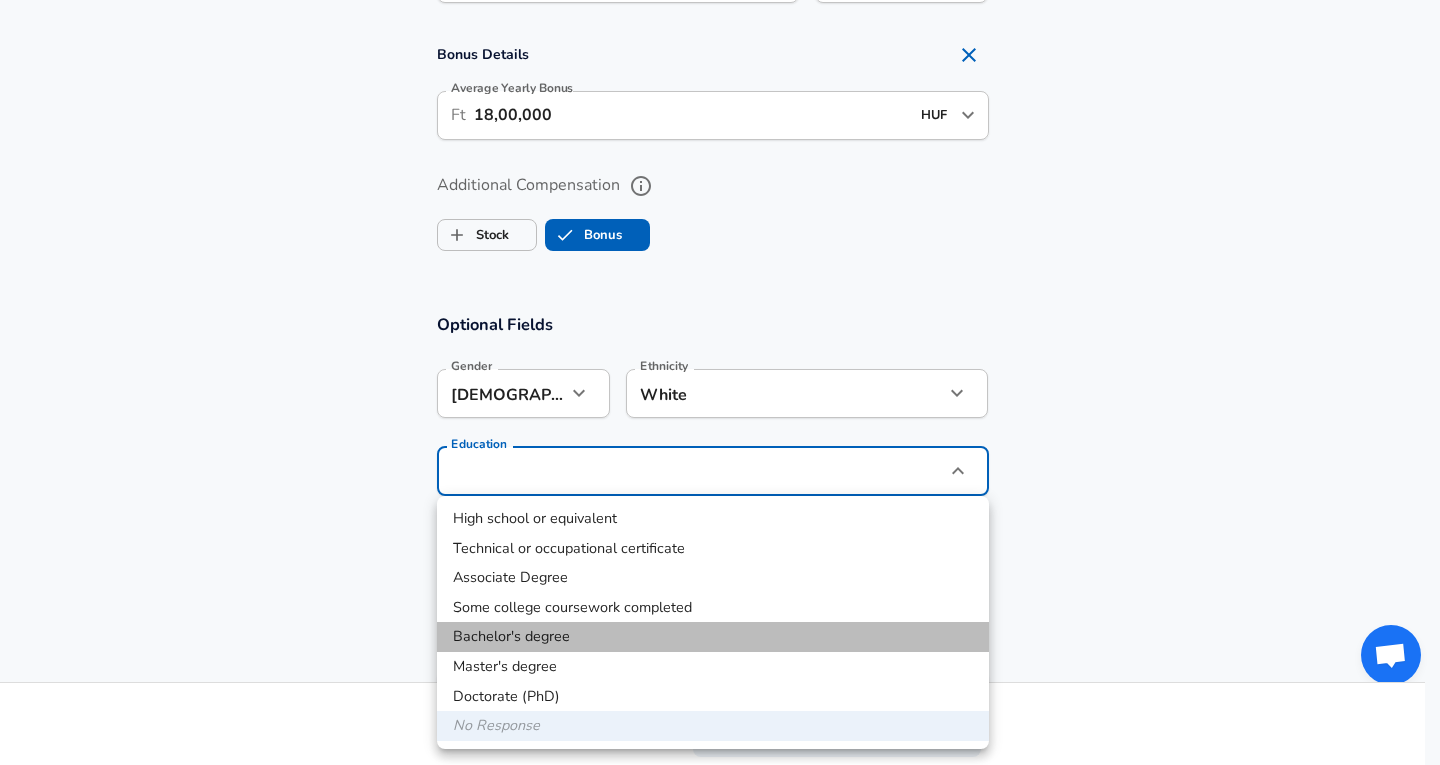 click on "Bachelor's degree" at bounding box center (713, 637) 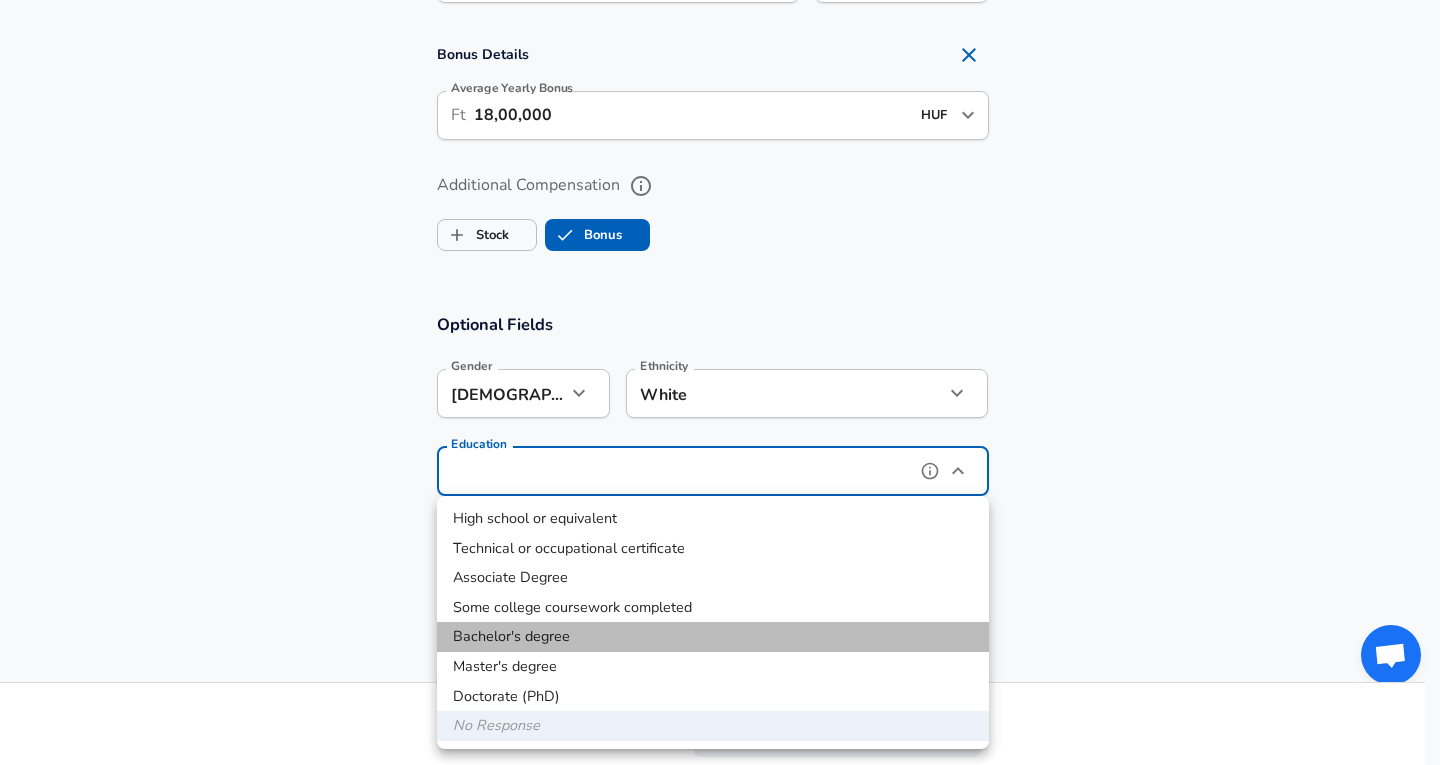 type on "Bachelors degree" 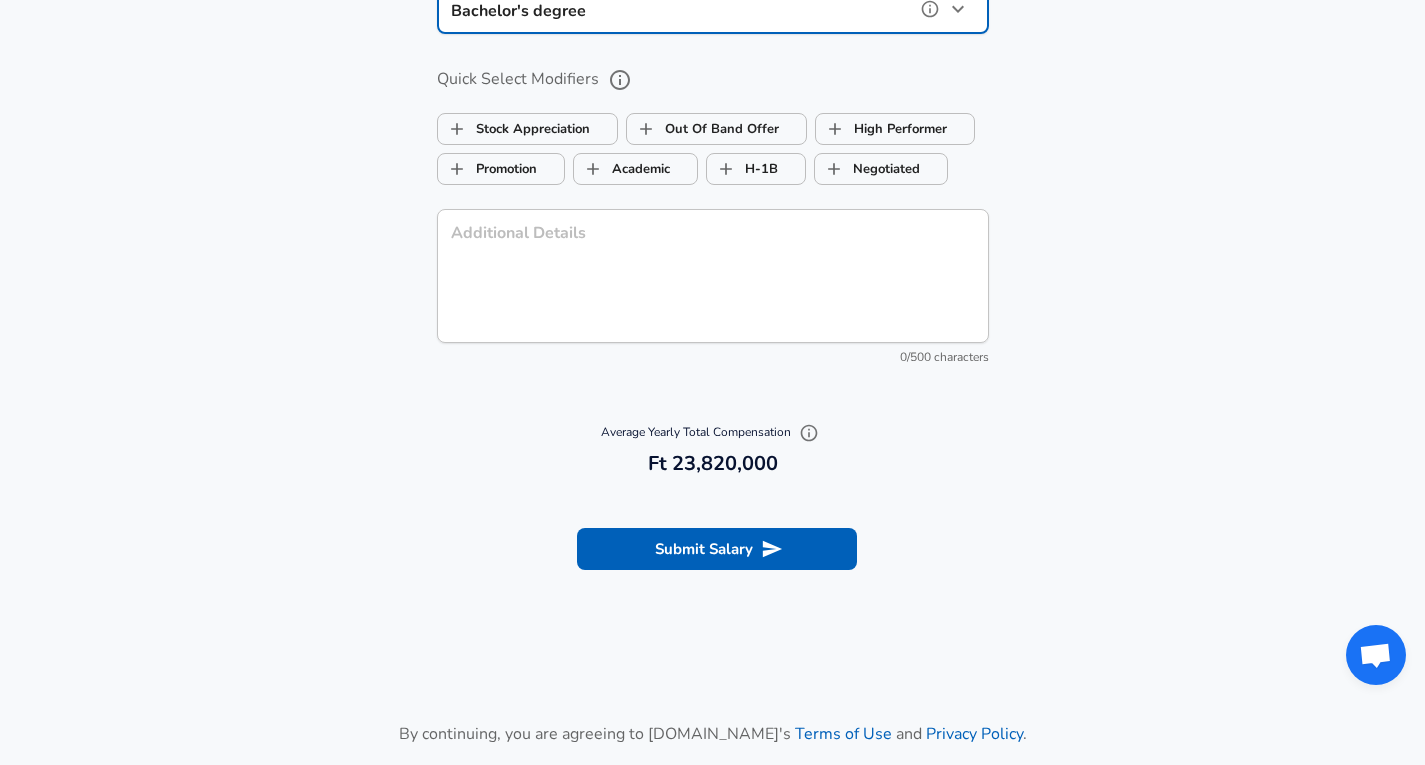 scroll, scrollTop: 2040, scrollLeft: 0, axis: vertical 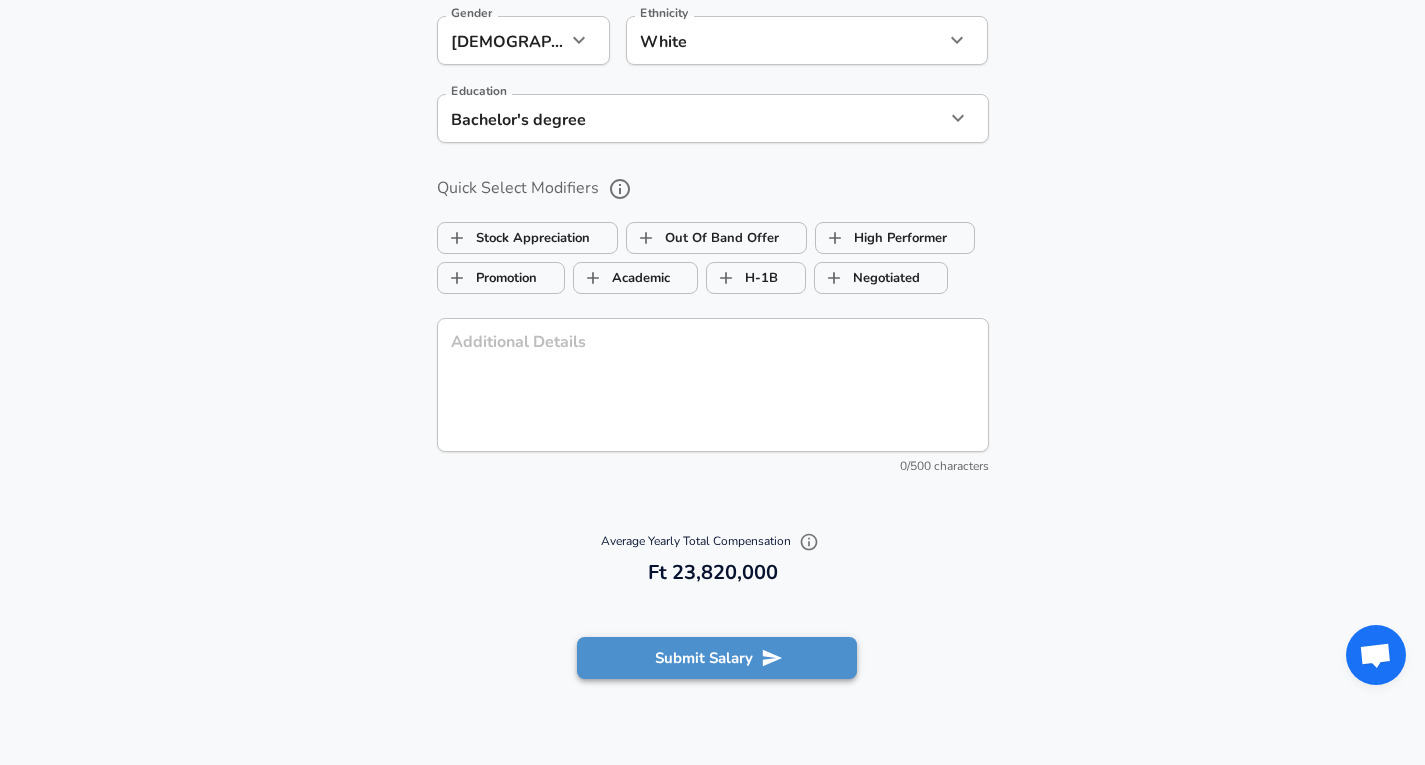 click on "Submit Salary" at bounding box center [717, 658] 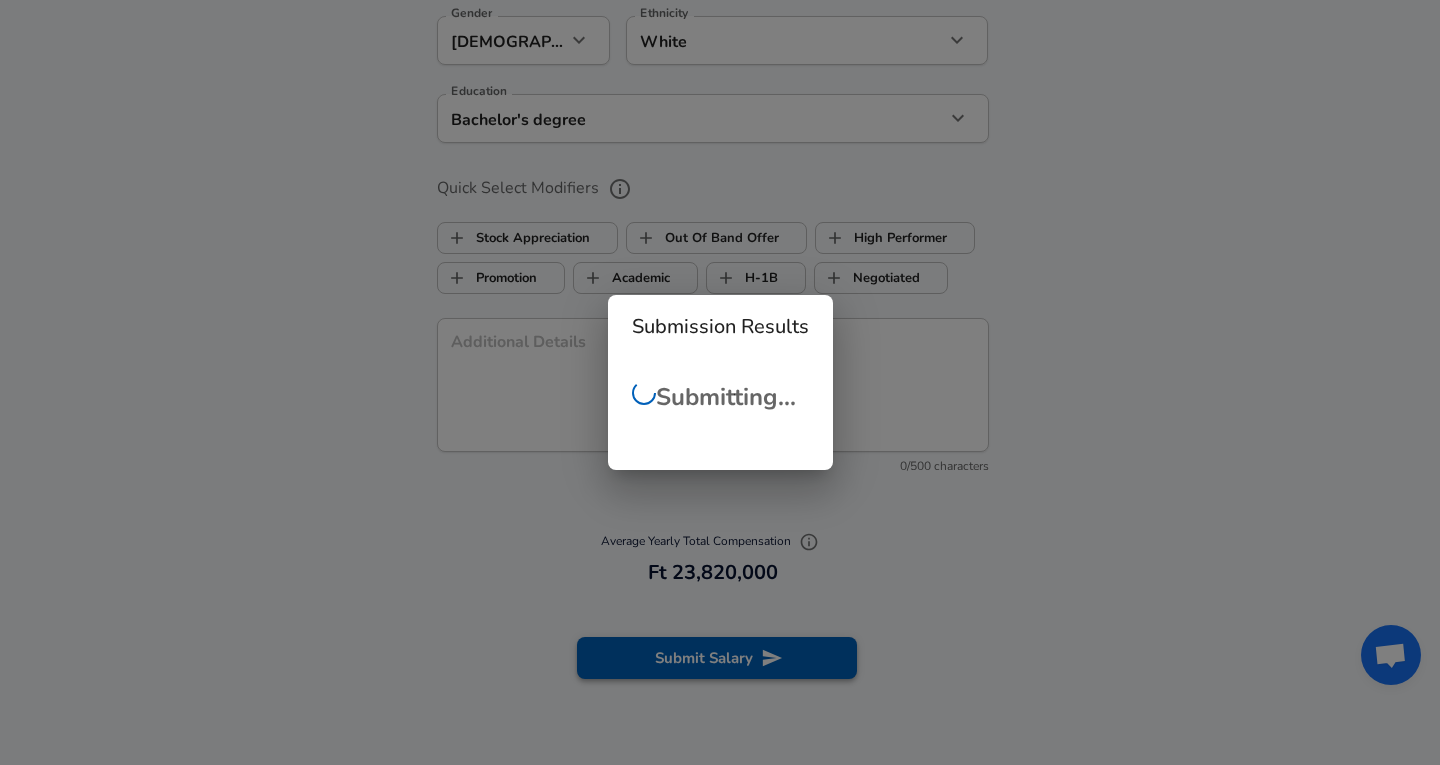 checkbox on "false" 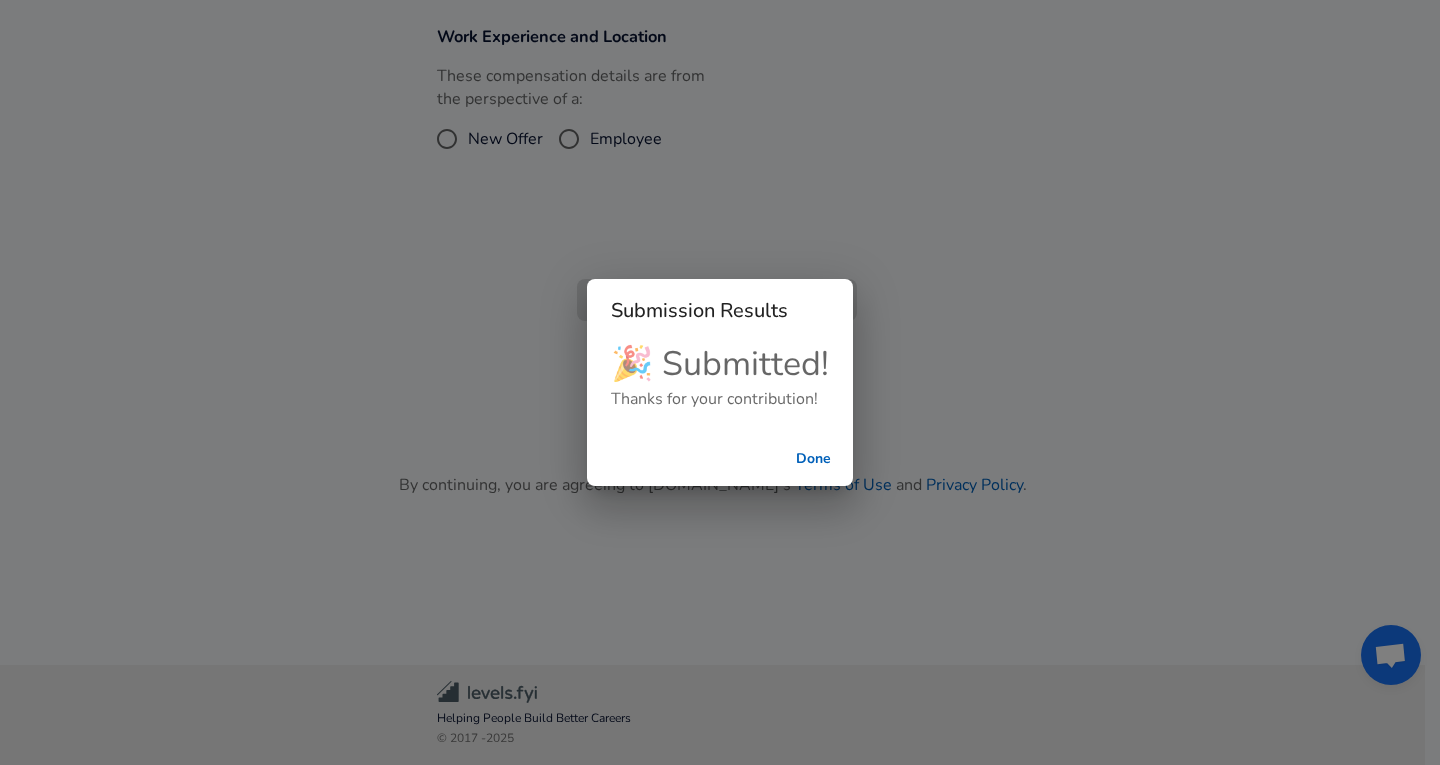 scroll, scrollTop: 401, scrollLeft: 0, axis: vertical 